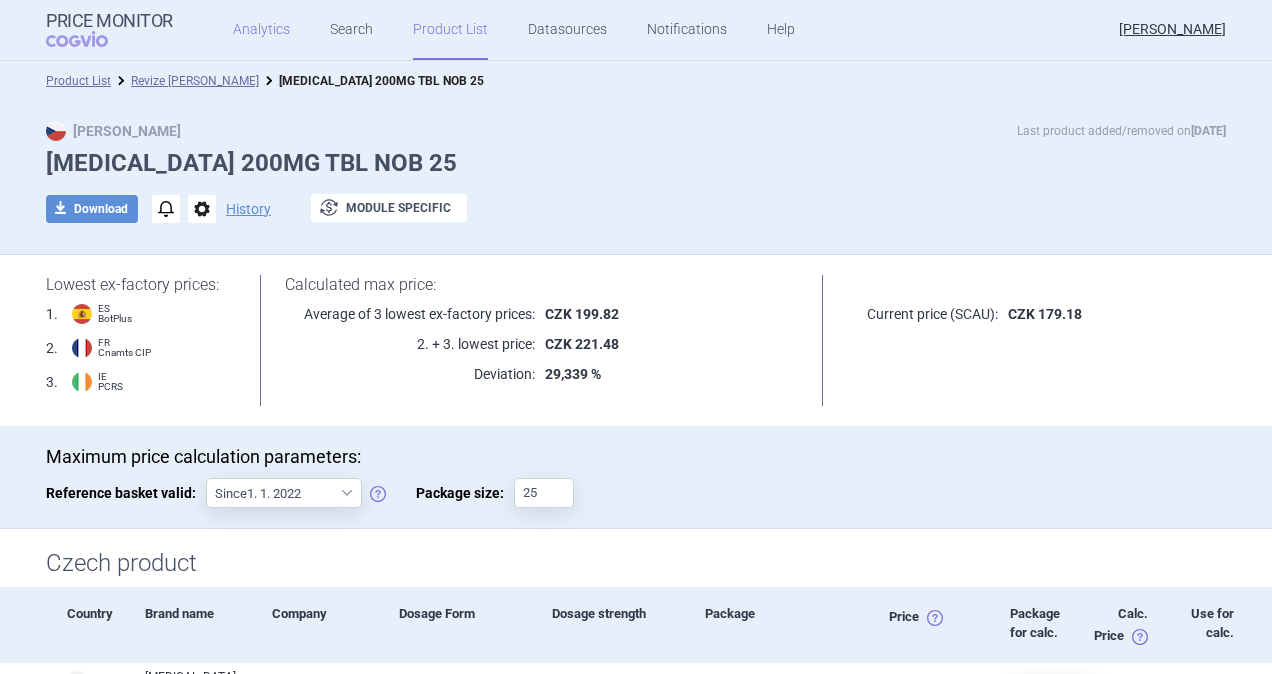 scroll, scrollTop: 0, scrollLeft: 0, axis: both 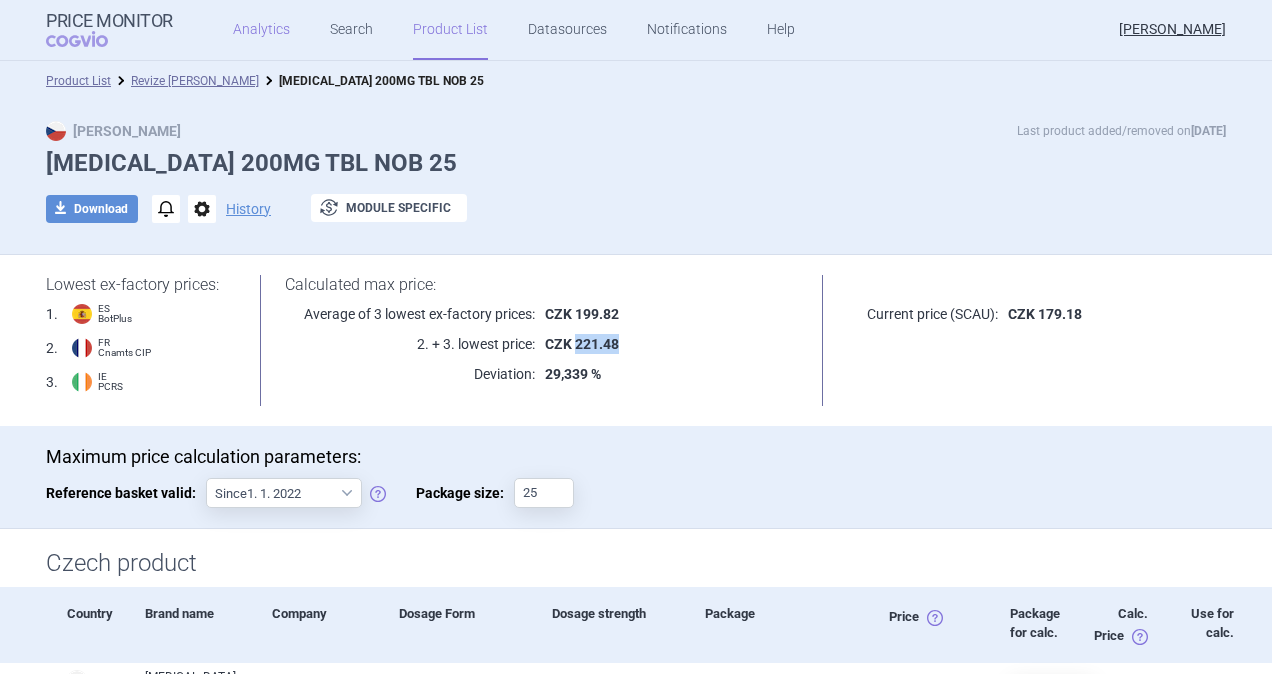 click on "Analytics" at bounding box center (261, 30) 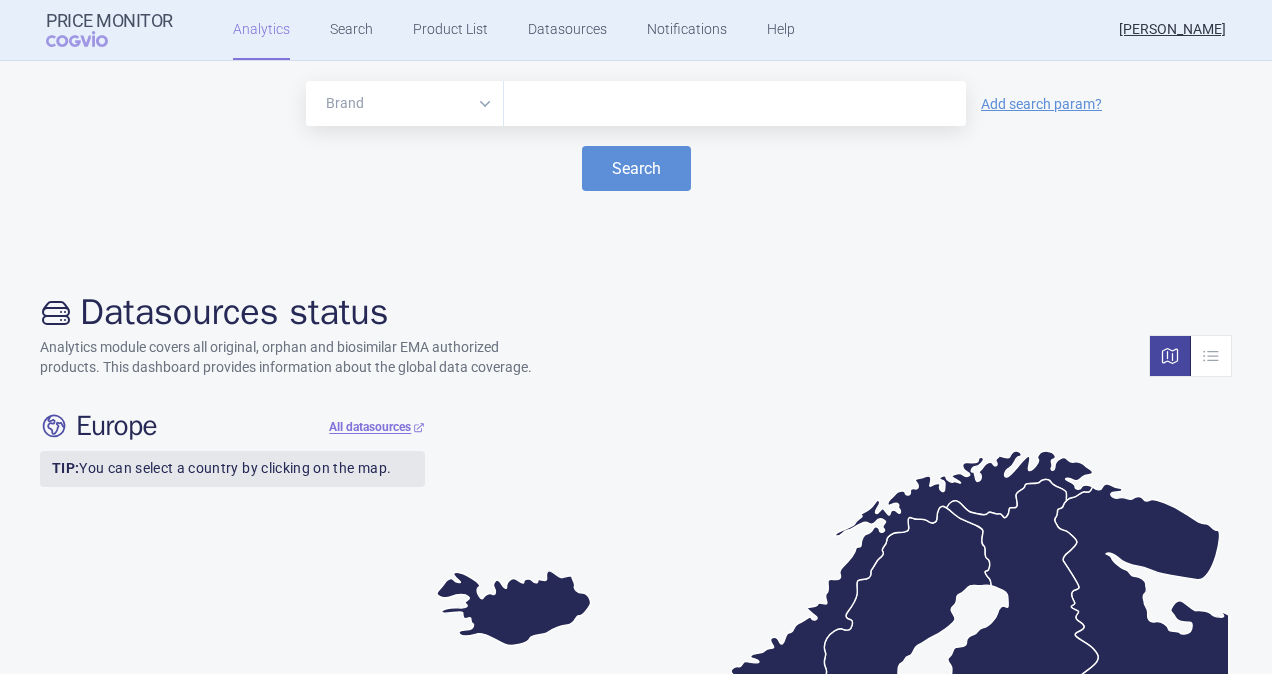 click at bounding box center (735, 104) 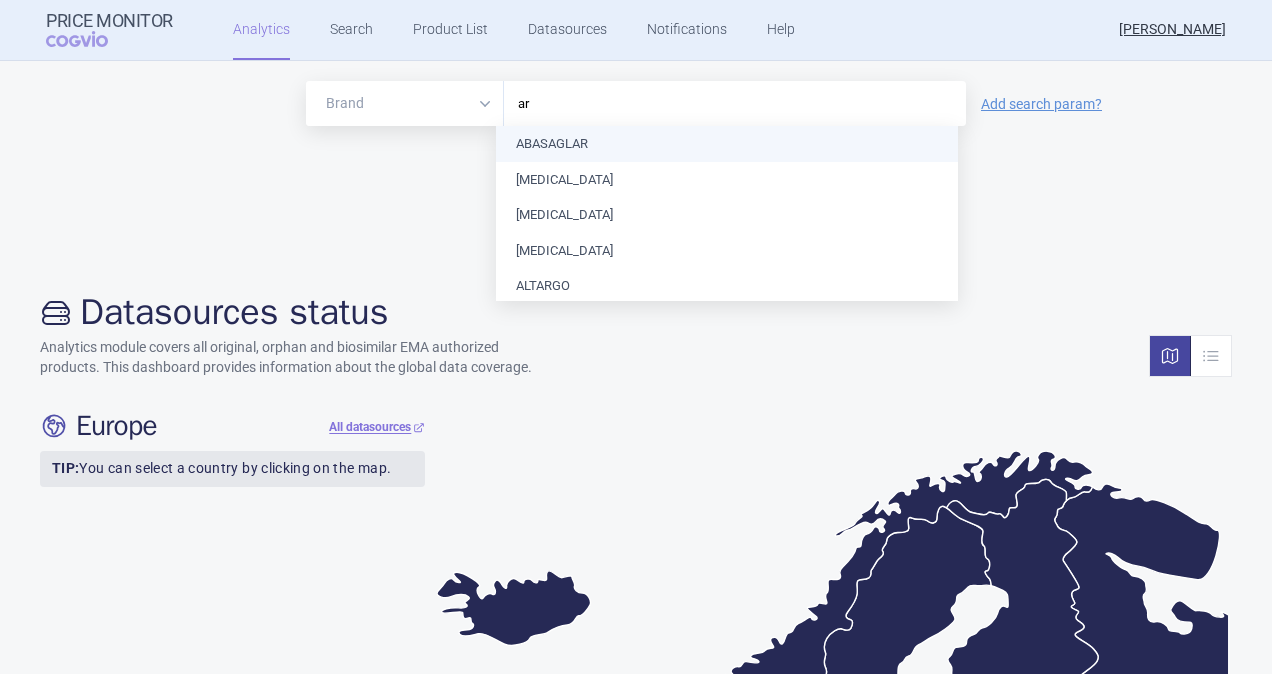 type on "are" 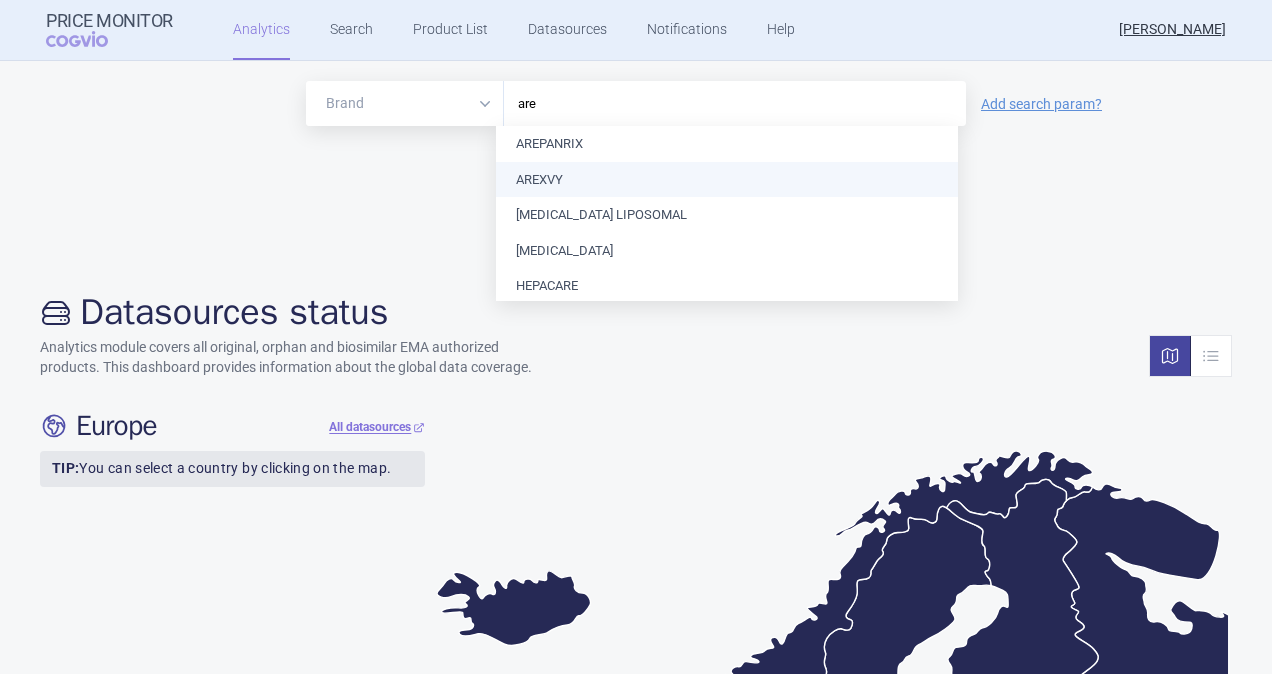 type 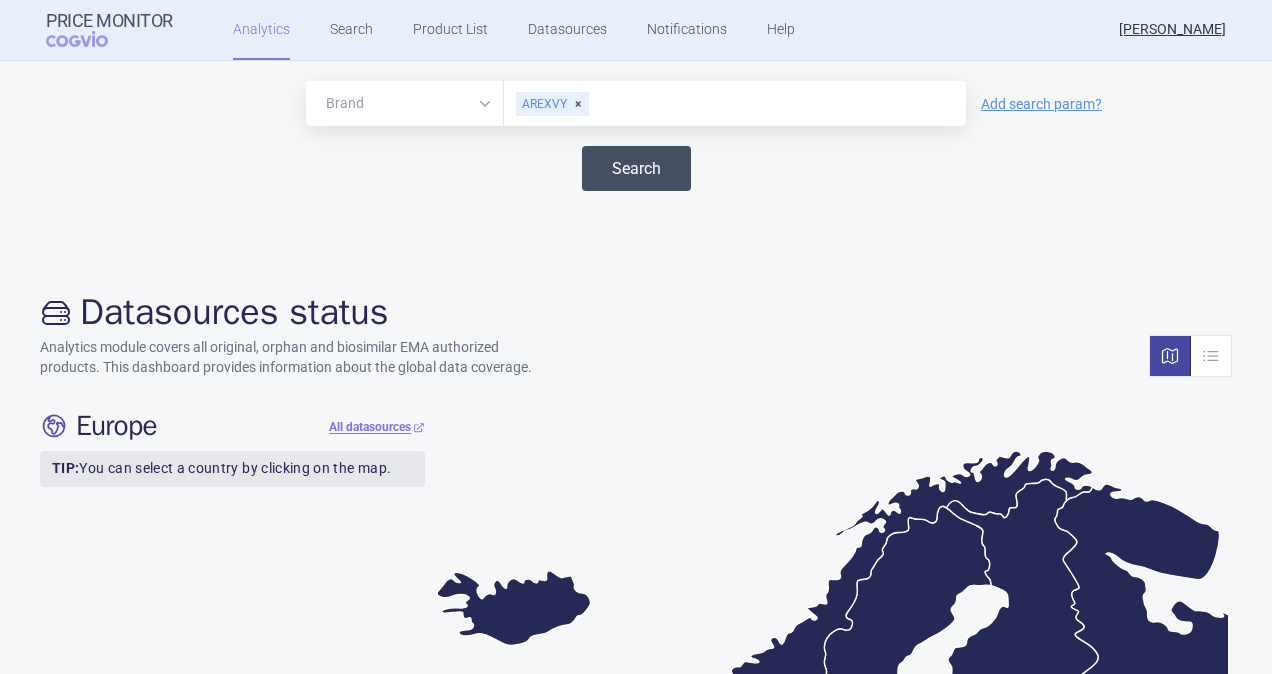 click on "Search" at bounding box center (636, 168) 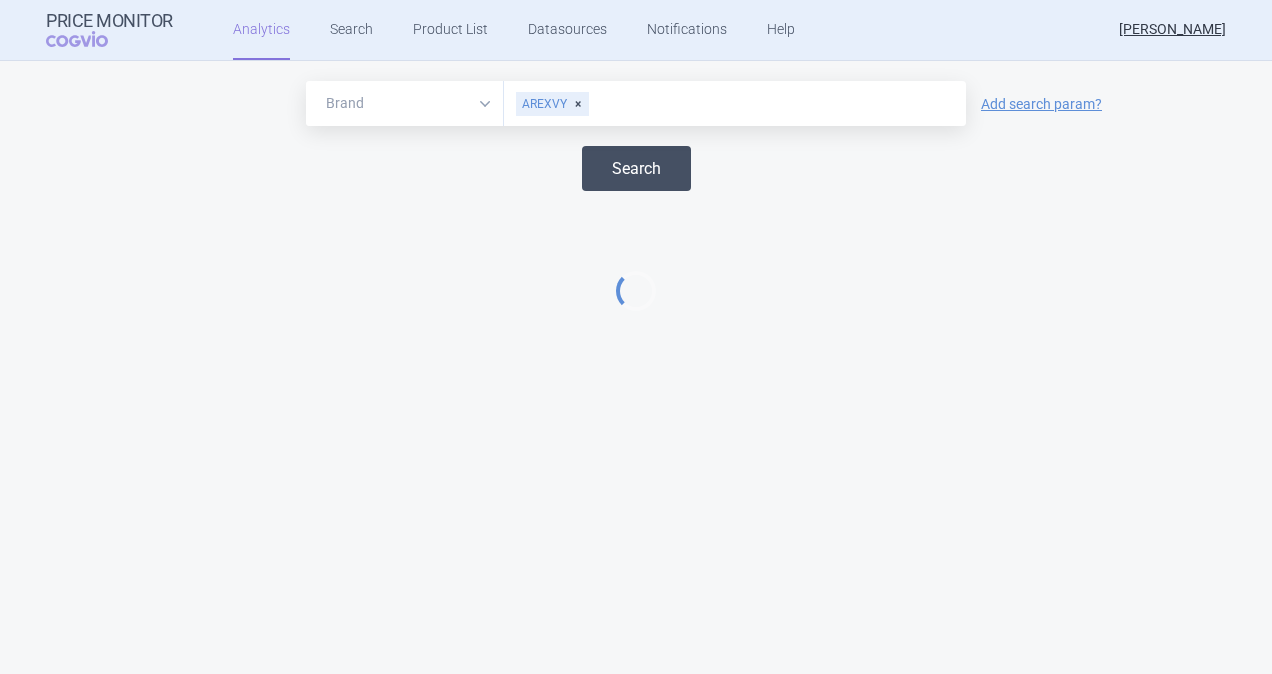select on "EUR" 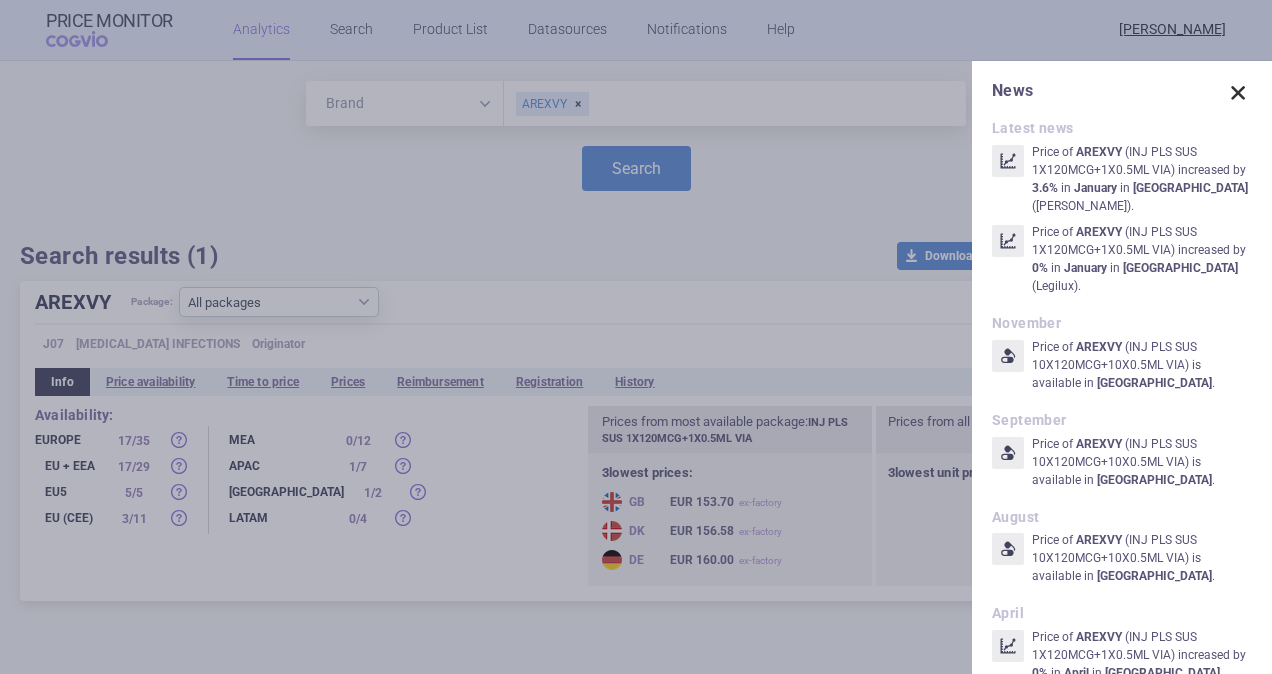 click at bounding box center [1238, 93] 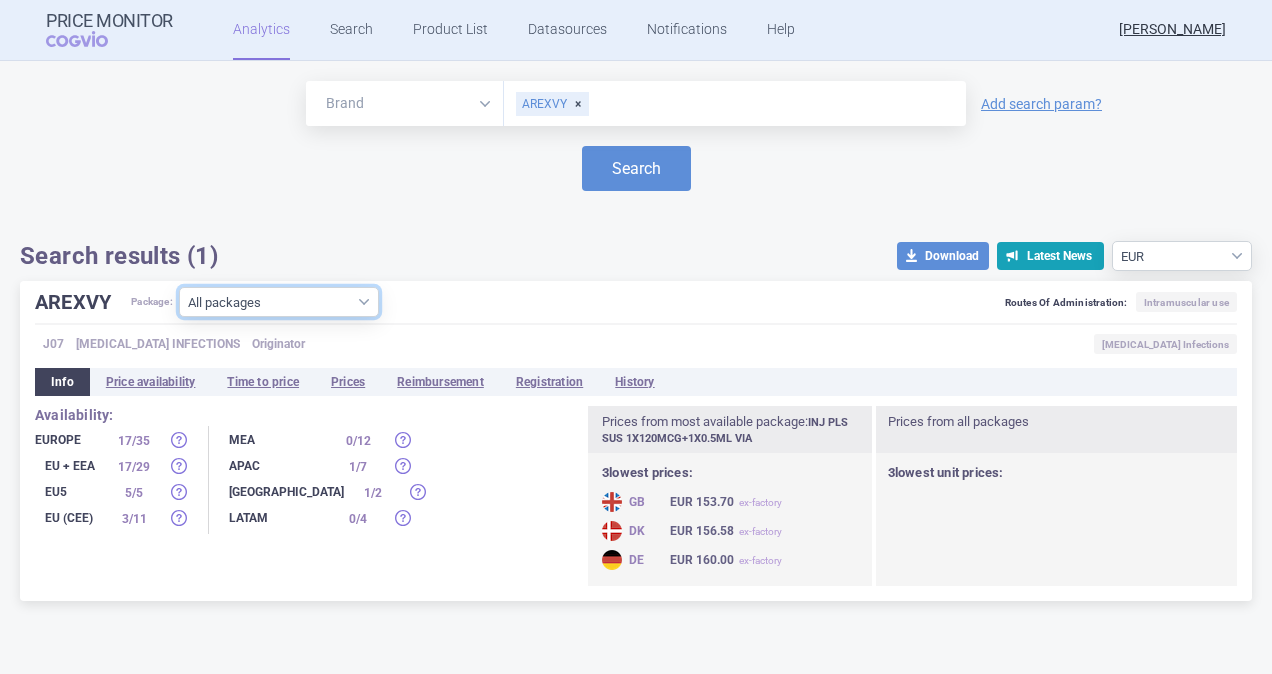 click on "All packages INJ PLS SUS 10X120MCG+10X0.5ML VIA  ( 4 ) INJ PLS SUS 1X120MCG+1X0.5ML VIA  ( 13 ) Other  ( 1 )" at bounding box center [279, 302] 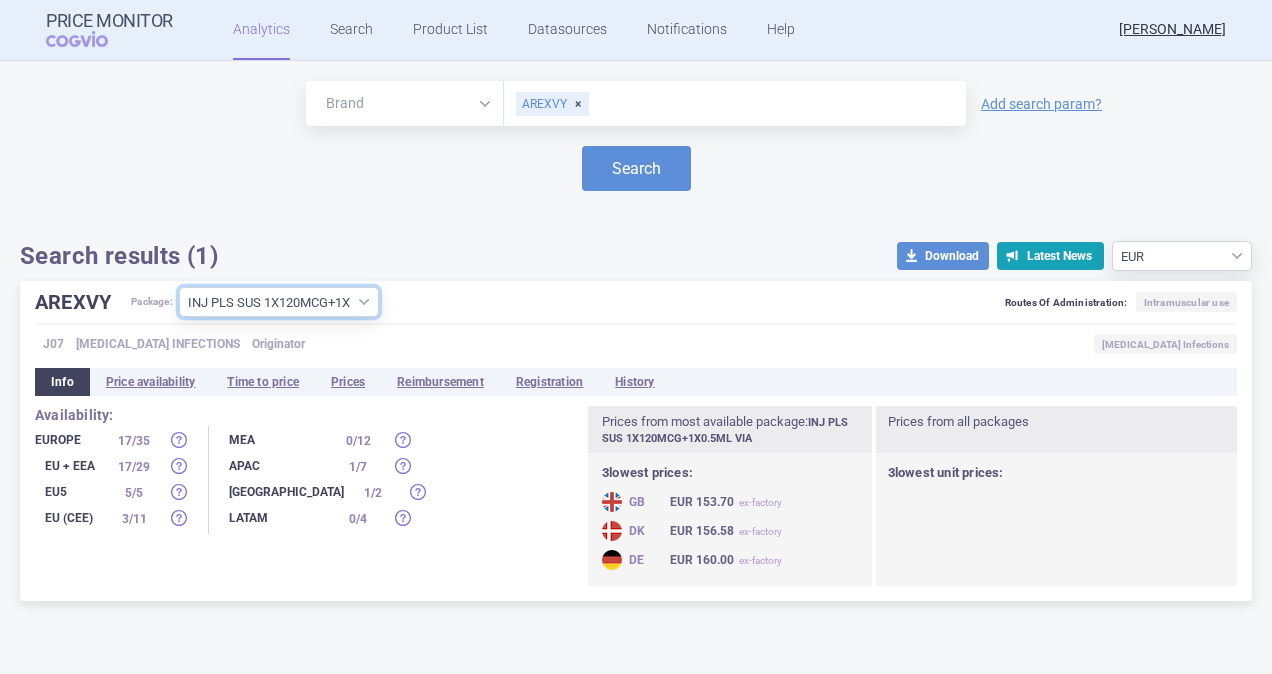 click on "All packages INJ PLS SUS 10X120MCG+10X0.5ML VIA  ( 4 ) INJ PLS SUS 1X120MCG+1X0.5ML VIA  ( 13 ) Other  ( 1 )" at bounding box center (279, 302) 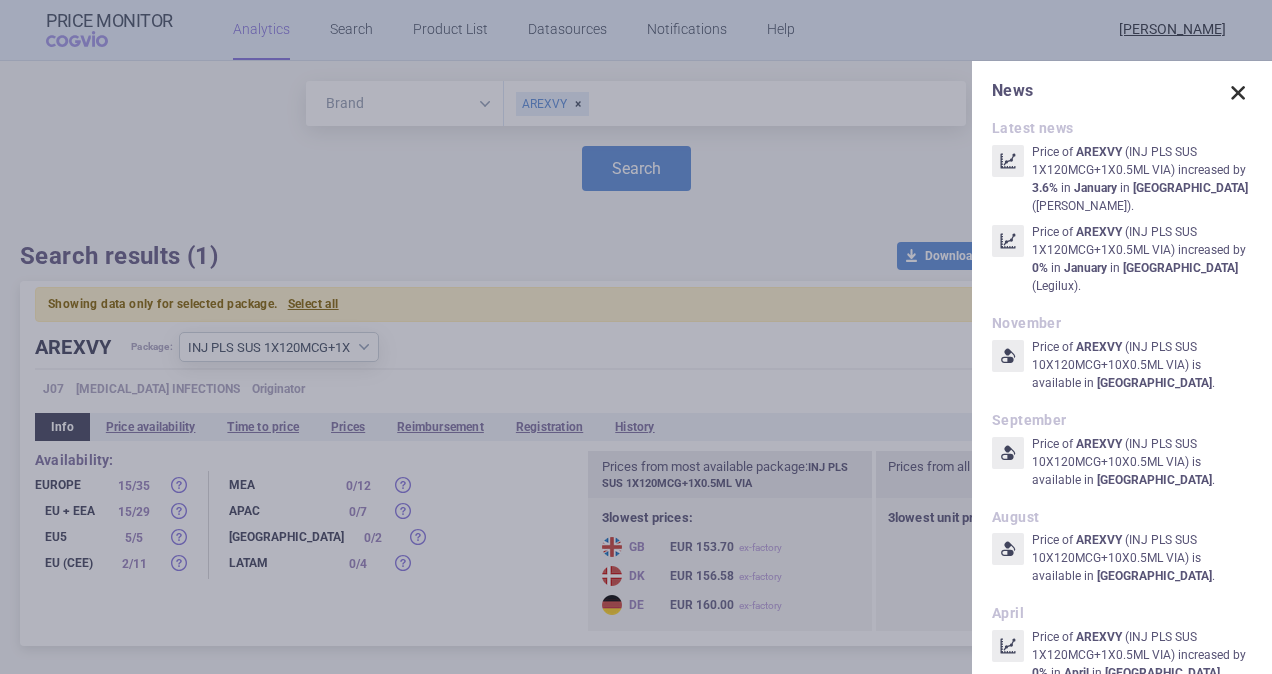 click at bounding box center [1238, 93] 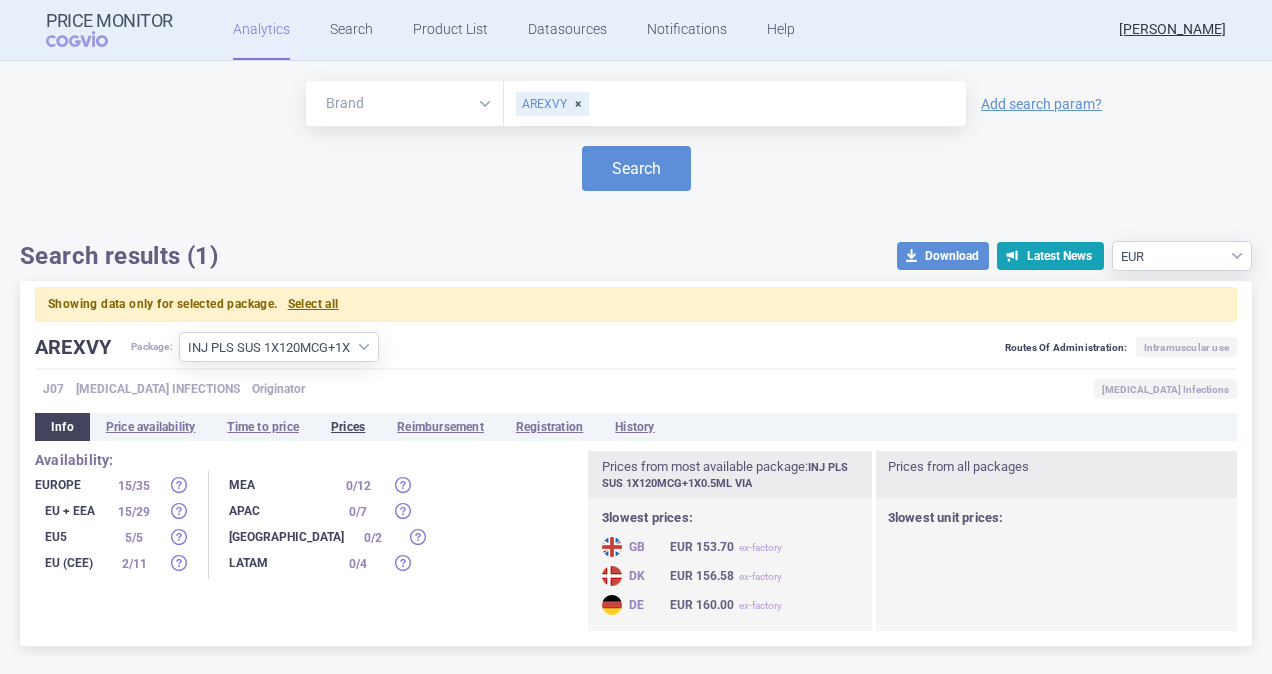 click on "Prices" at bounding box center (348, 427) 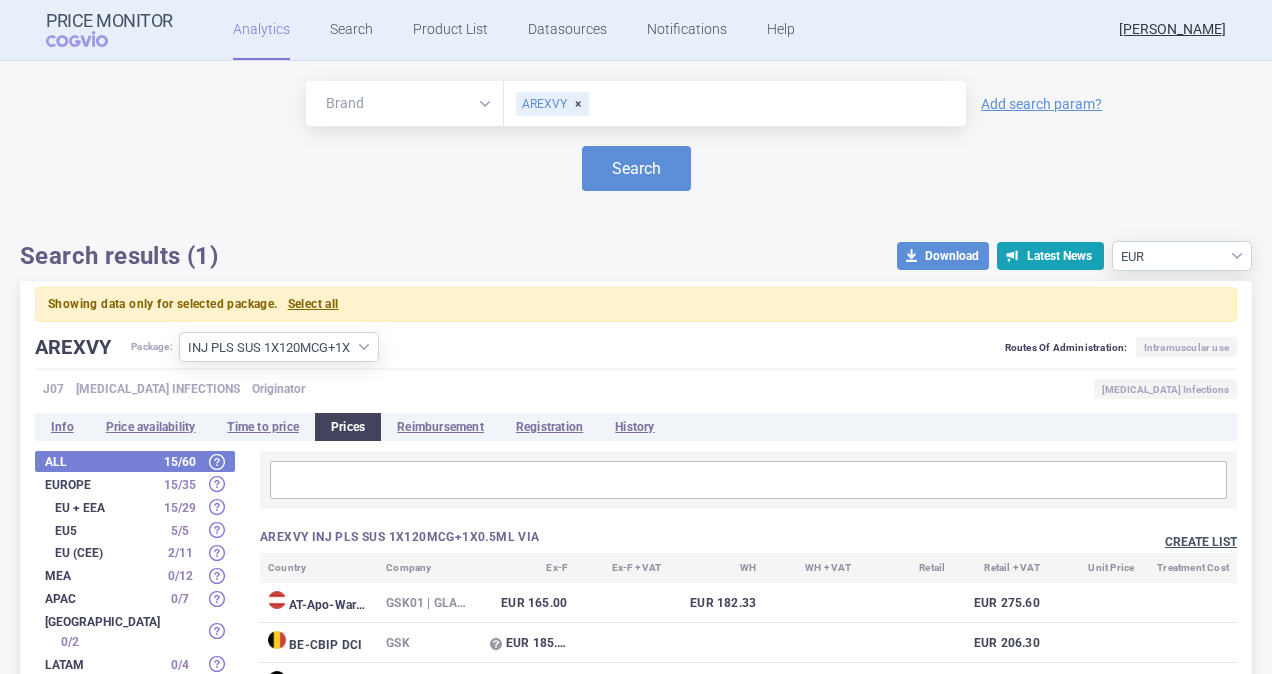 click on "Create list" at bounding box center (1201, 542) 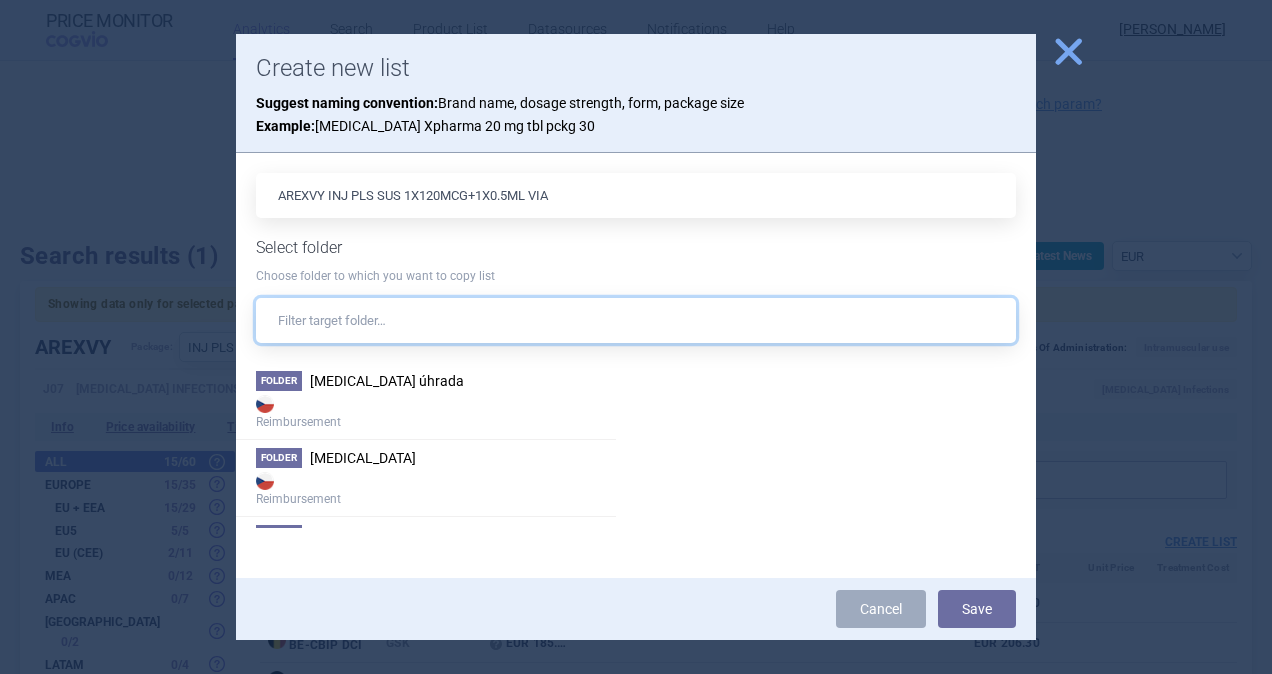 click at bounding box center (636, 320) 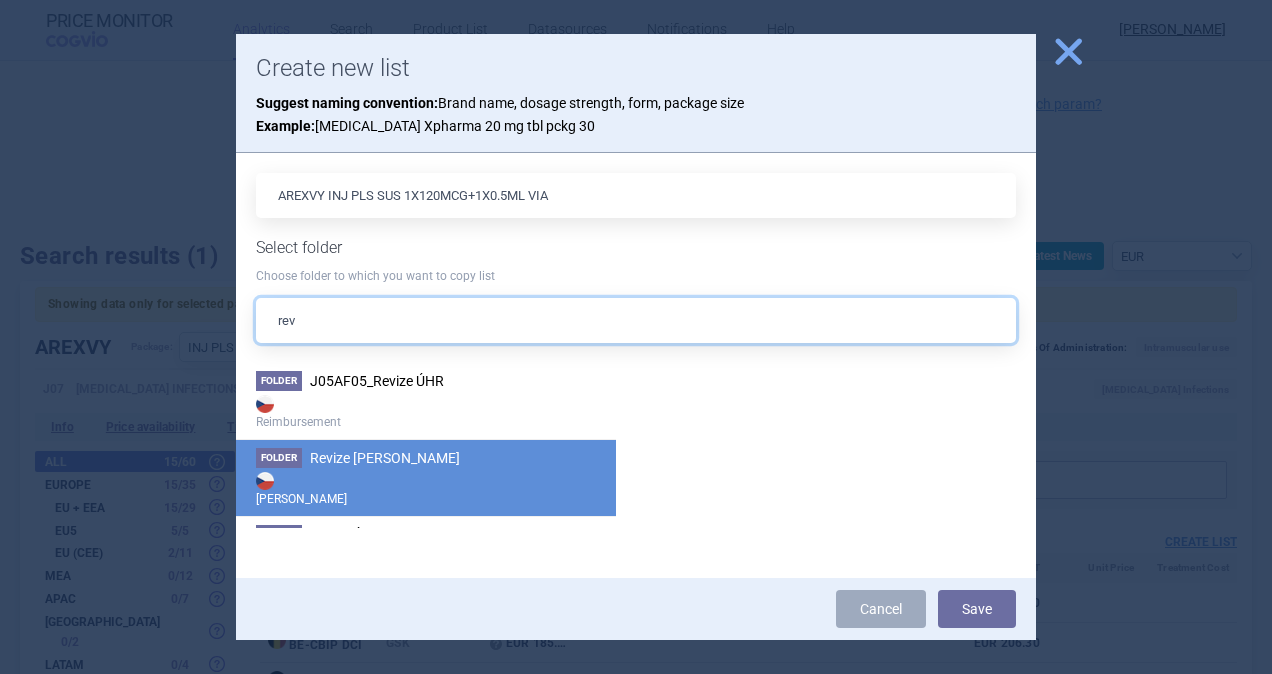 type on "rev" 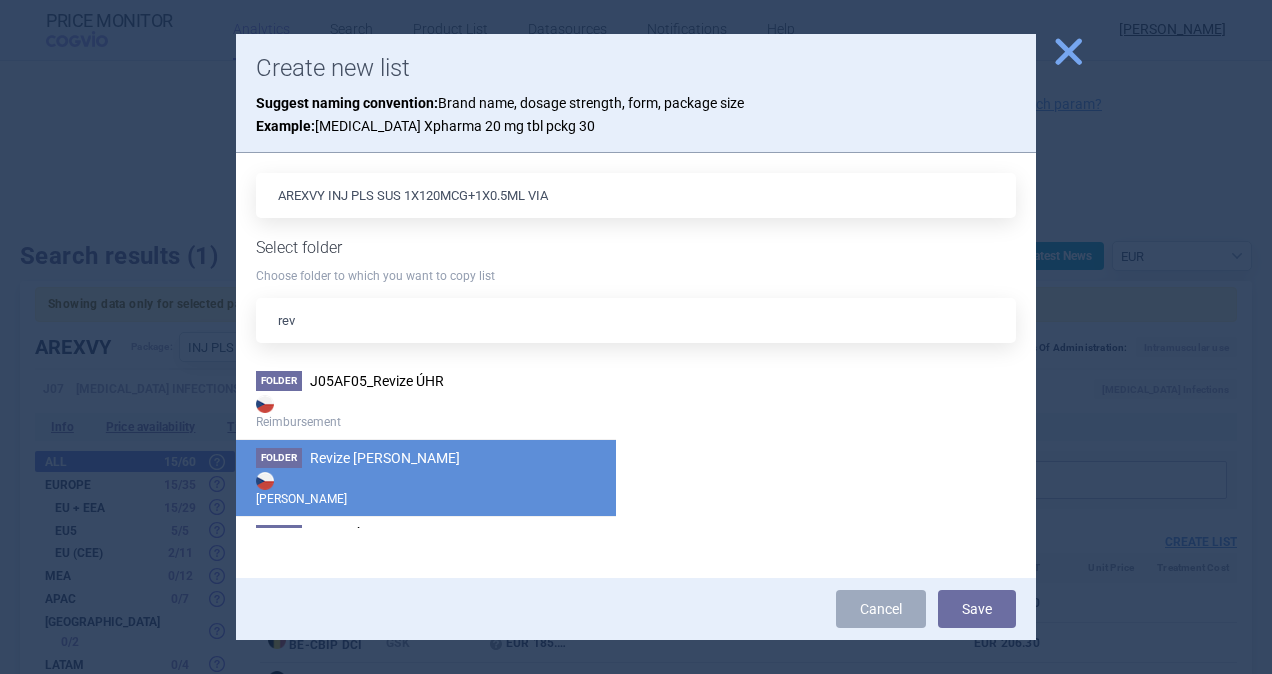 click on "Revize [PERSON_NAME]" at bounding box center (385, 458) 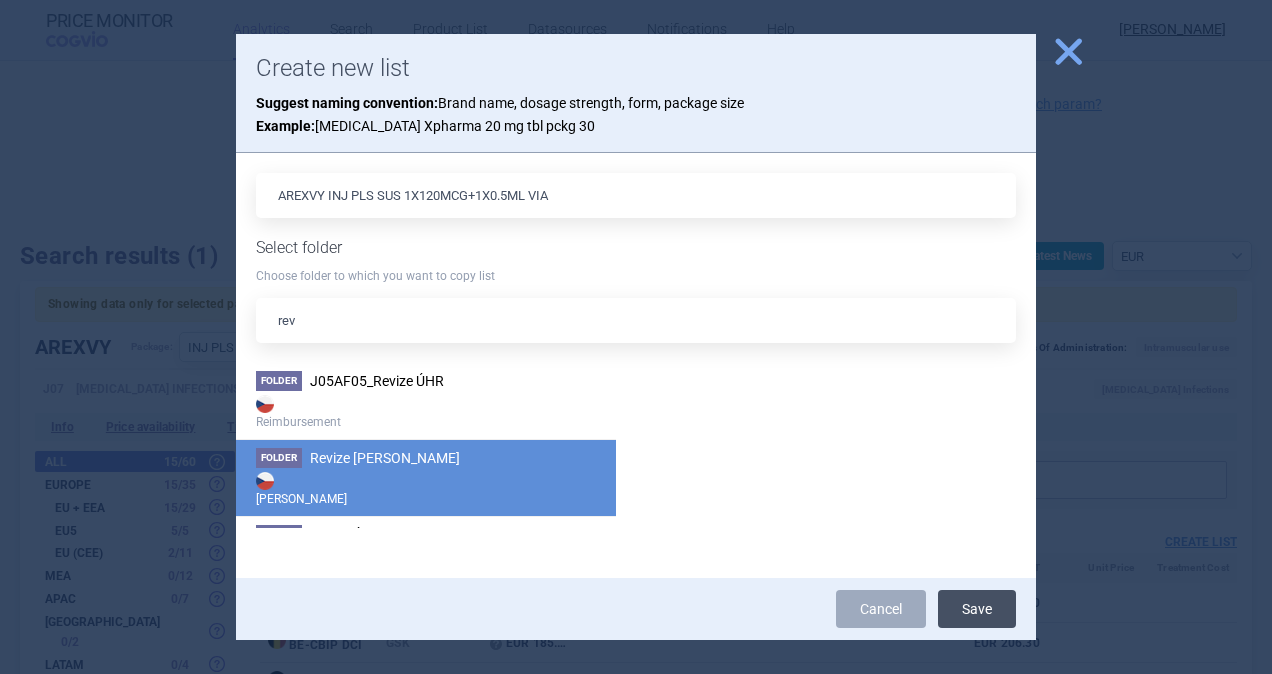 click on "Save" at bounding box center [977, 609] 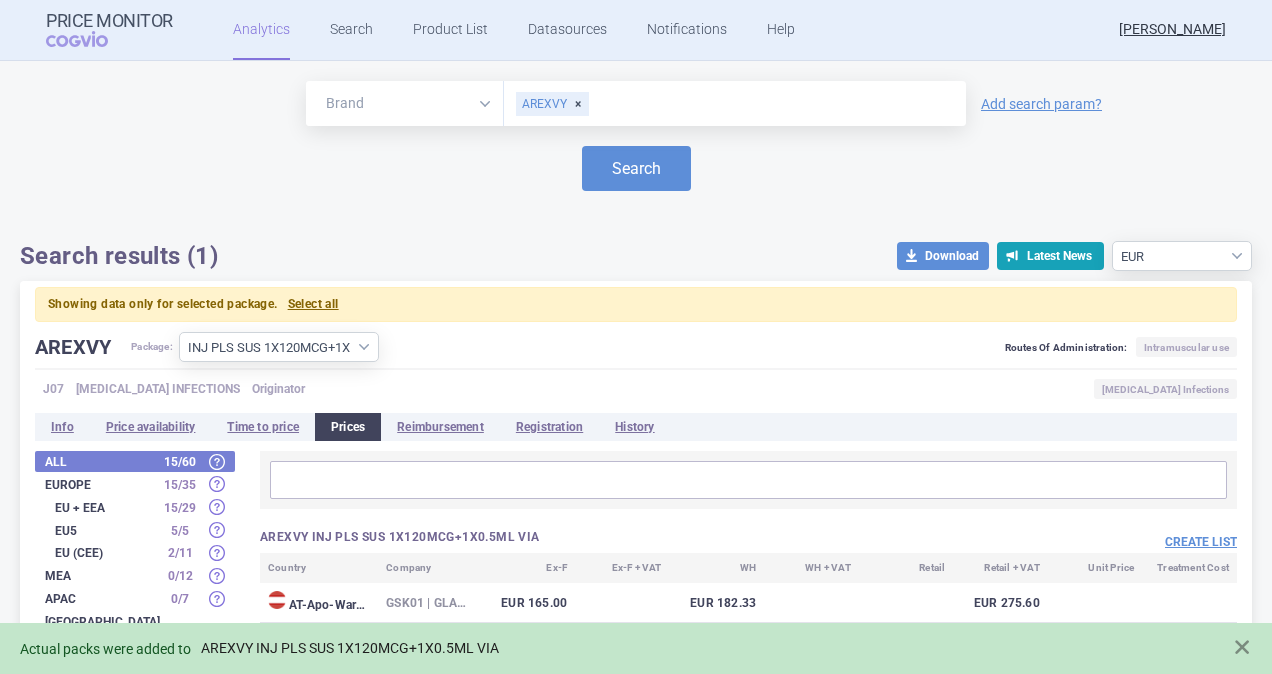 click on "AREXVY INJ PLS SUS 1X120MCG+1X0.5ML VIA" at bounding box center (350, 648) 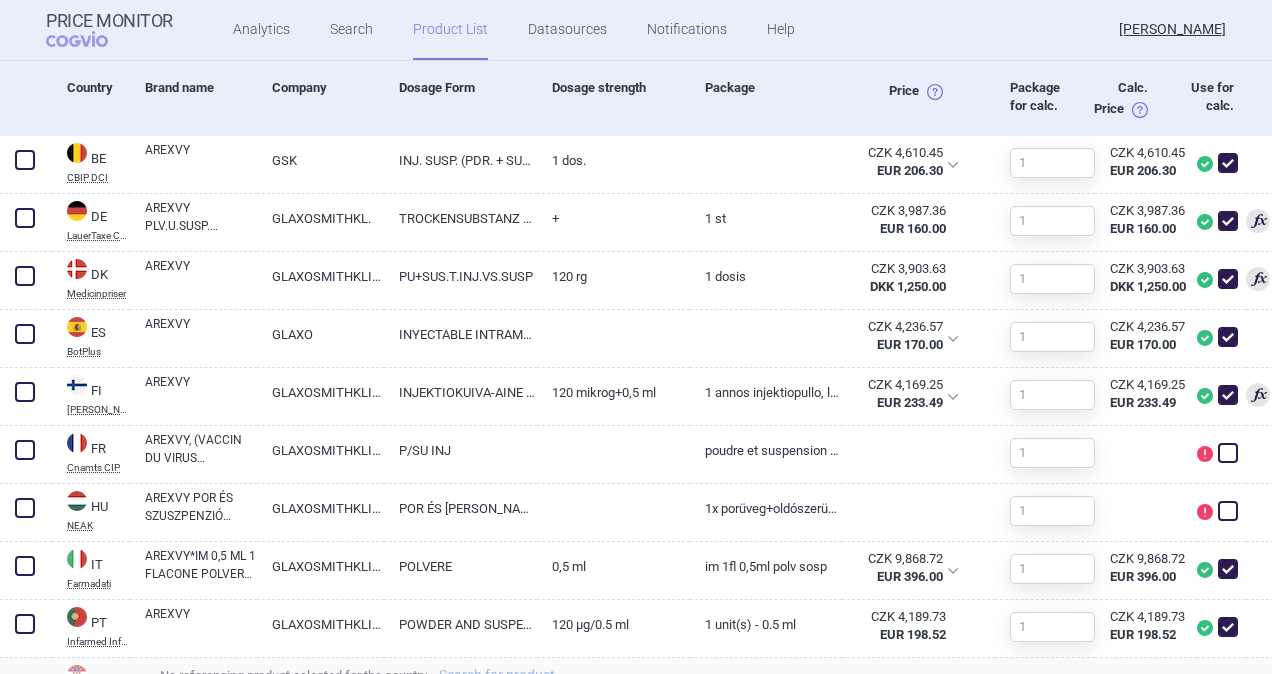 scroll, scrollTop: 600, scrollLeft: 0, axis: vertical 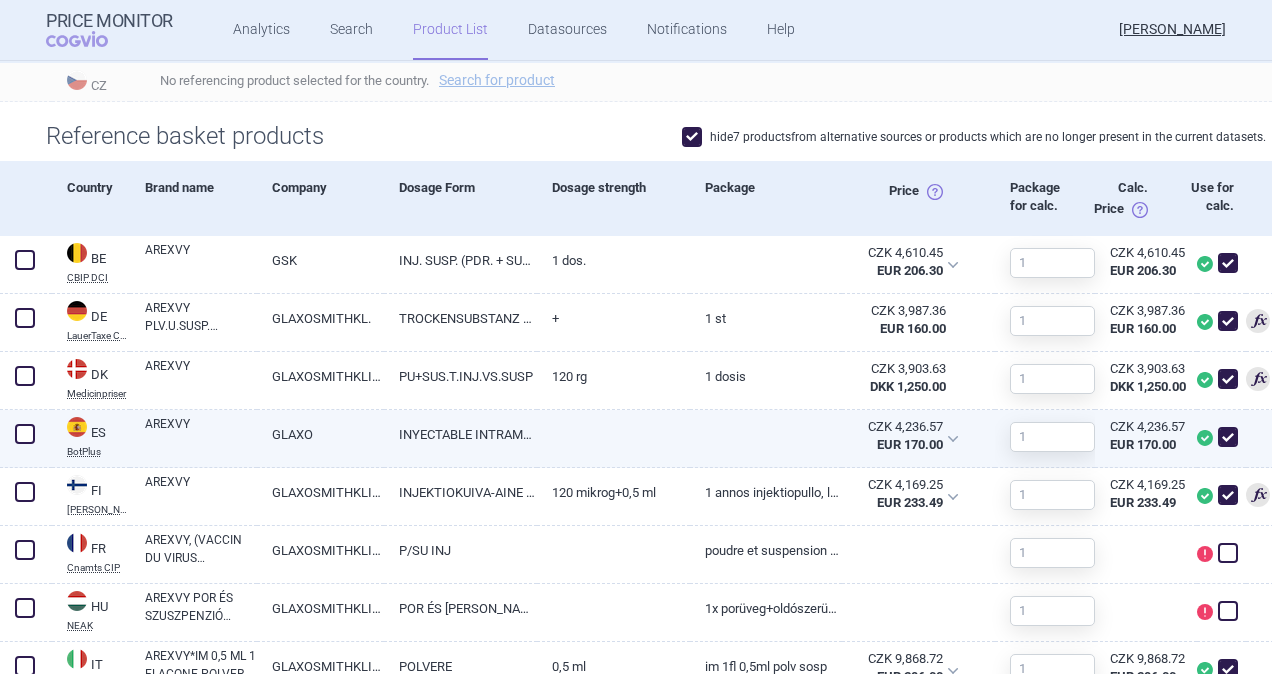click on "AREXVY" at bounding box center [201, 433] 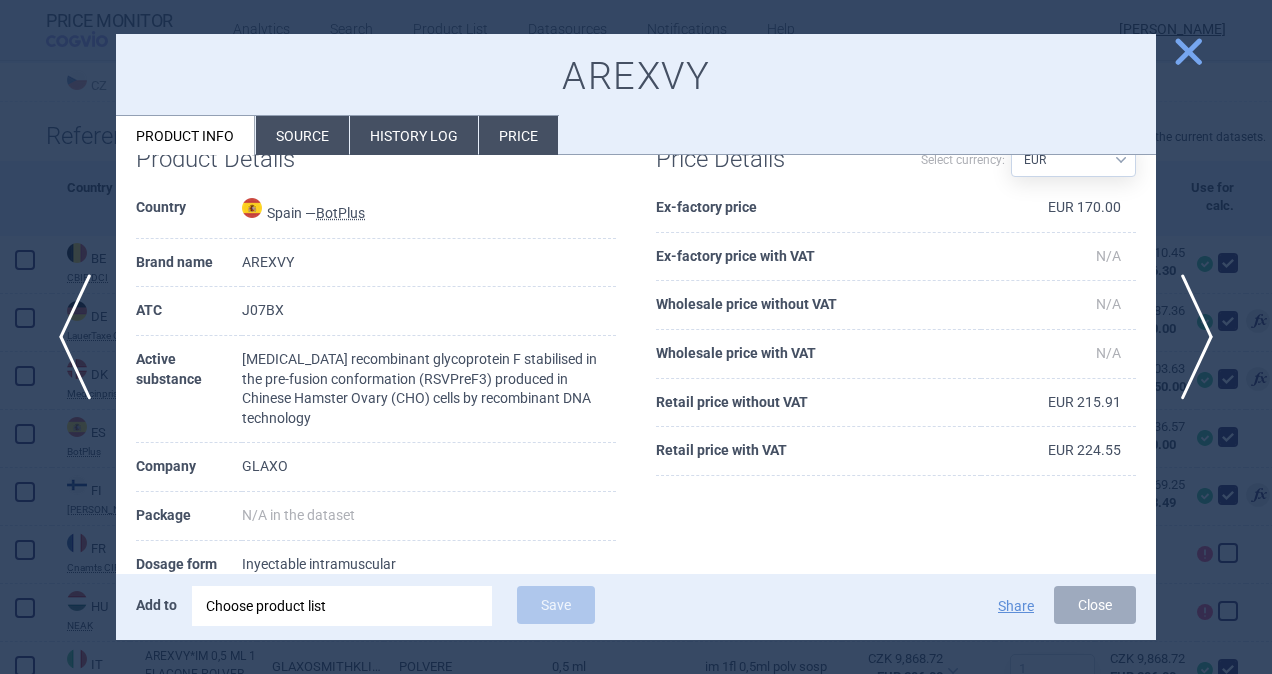 scroll, scrollTop: 100, scrollLeft: 0, axis: vertical 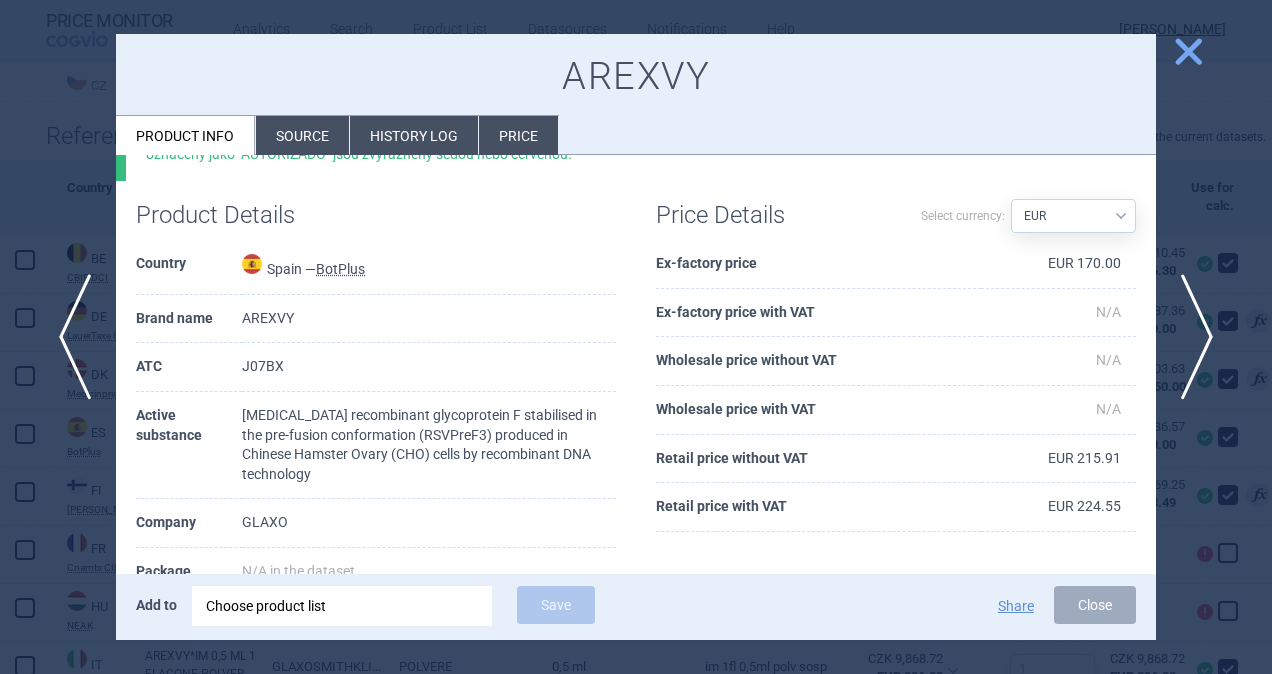 click on "Source" at bounding box center (302, 135) 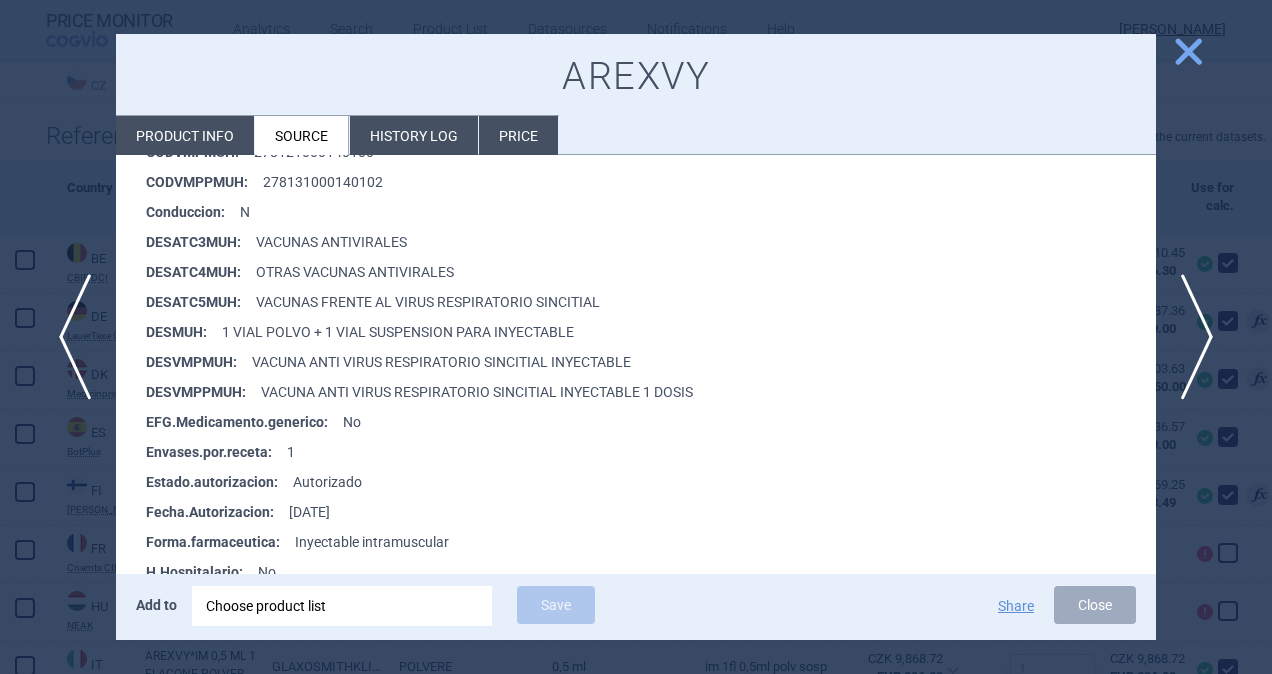 scroll, scrollTop: 500, scrollLeft: 0, axis: vertical 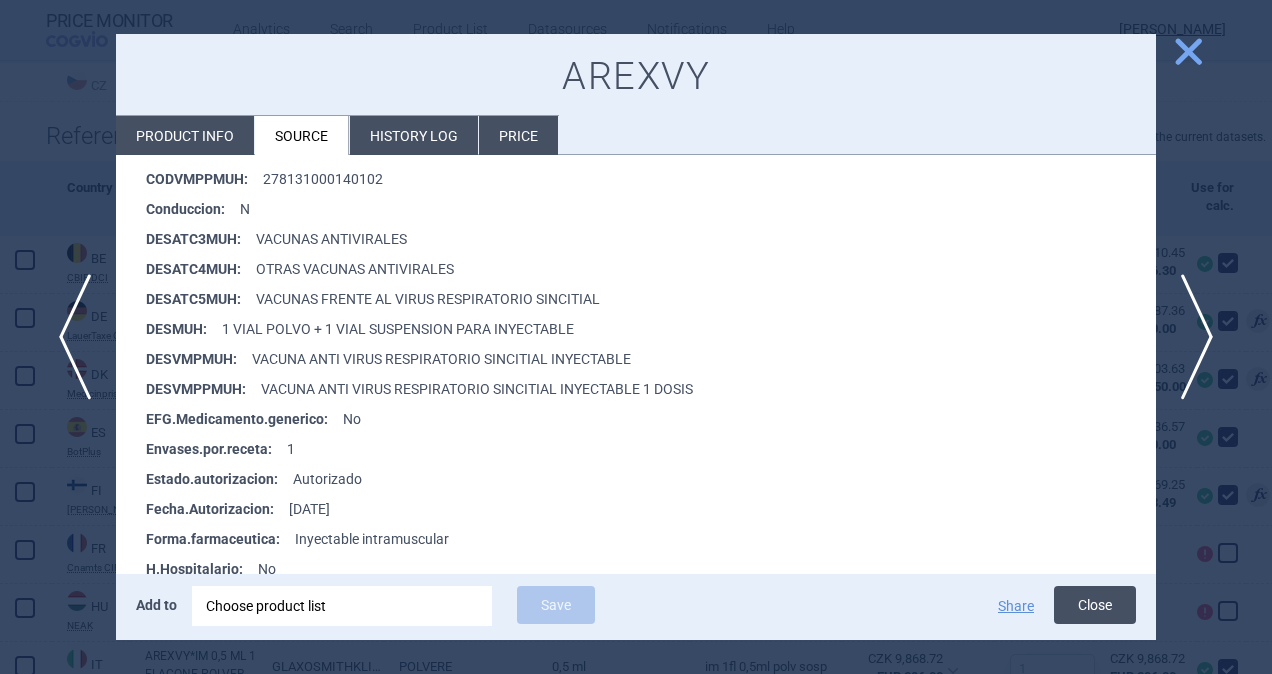 click on "Close" at bounding box center [1095, 605] 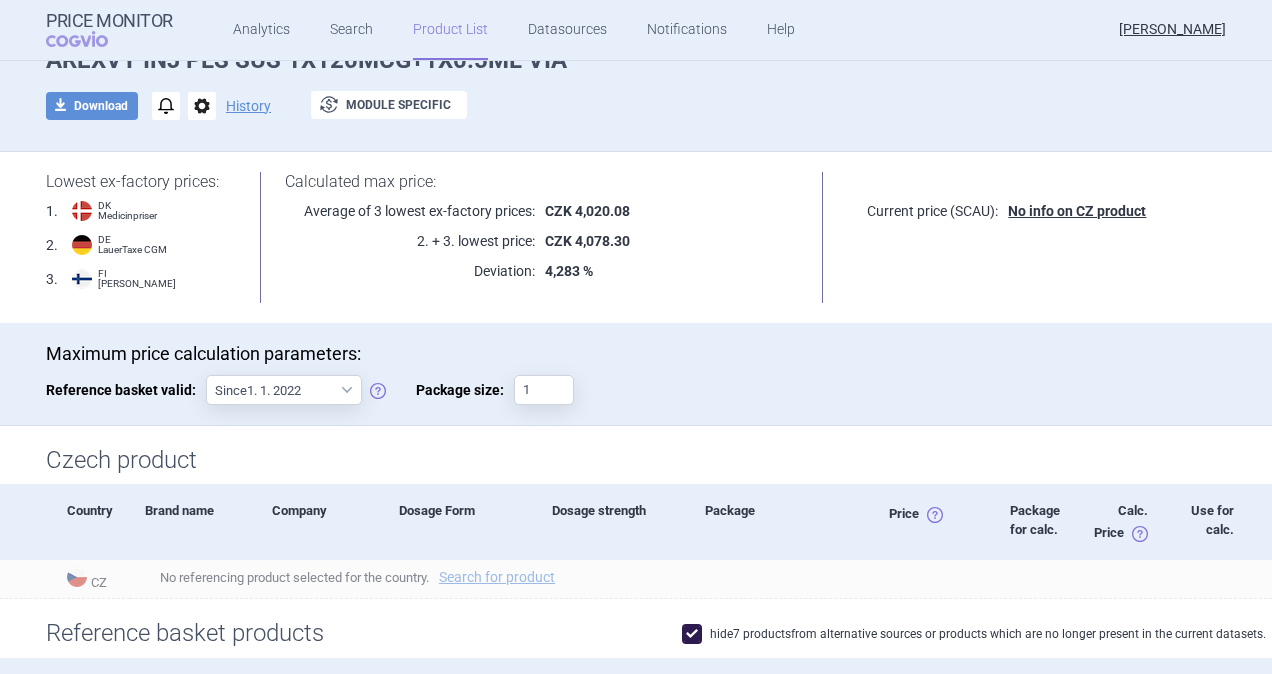 scroll, scrollTop: 0, scrollLeft: 0, axis: both 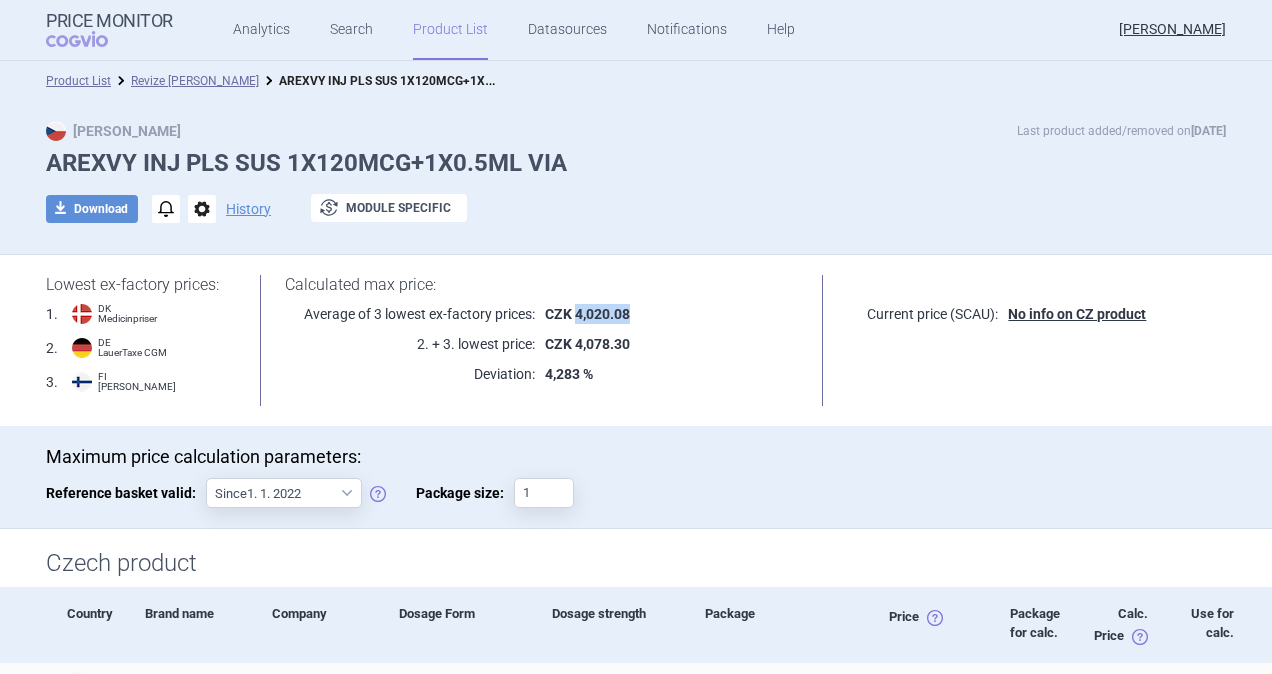 drag, startPoint x: 567, startPoint y: 308, endPoint x: 636, endPoint y: 316, distance: 69.46222 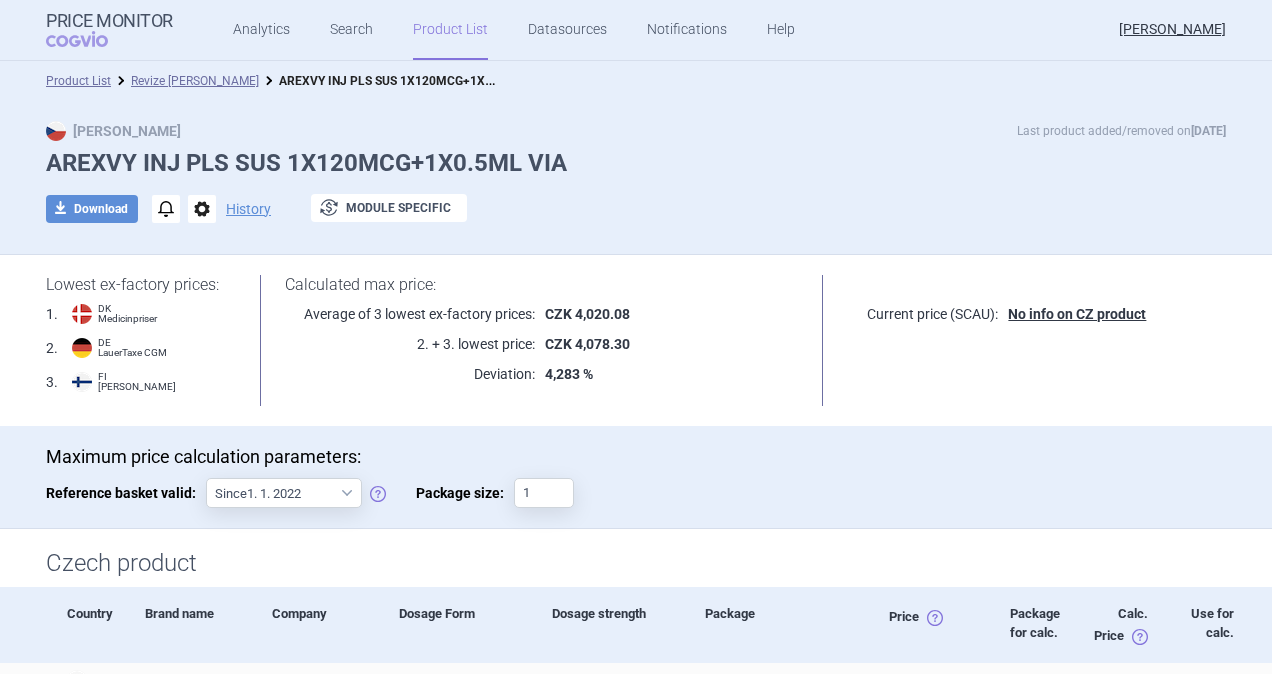 drag, startPoint x: 636, startPoint y: 316, endPoint x: 695, endPoint y: 392, distance: 96.2133 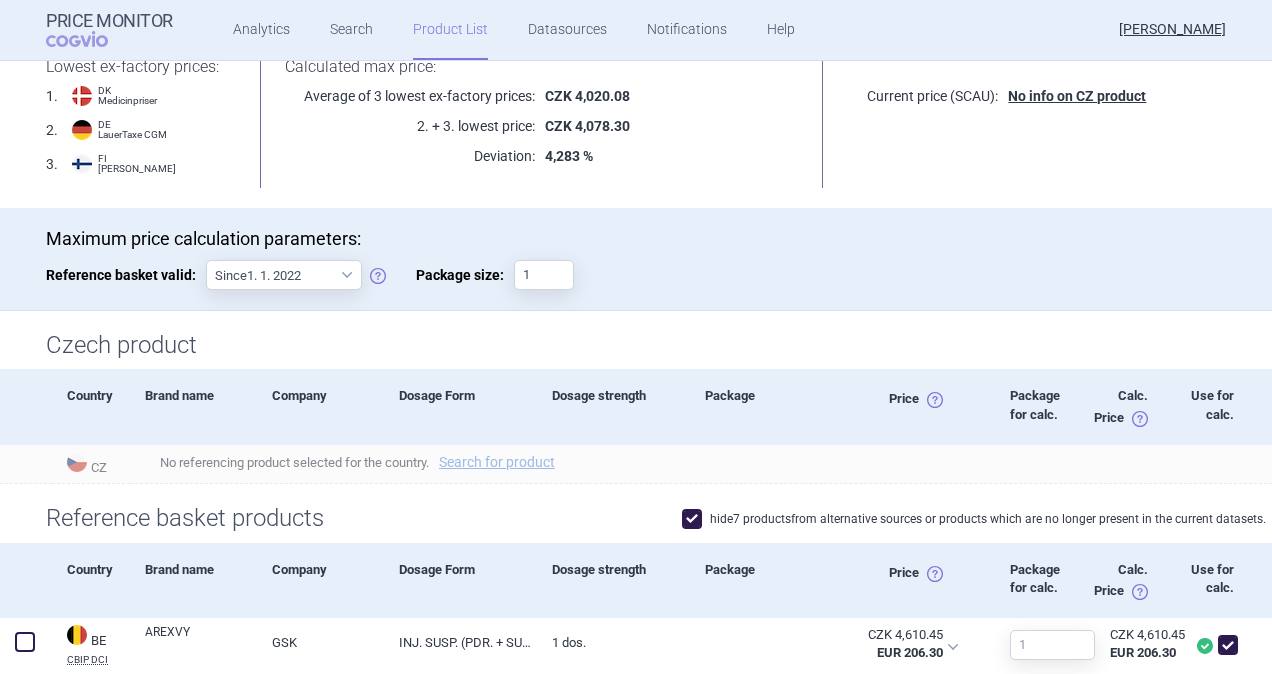 scroll, scrollTop: 500, scrollLeft: 0, axis: vertical 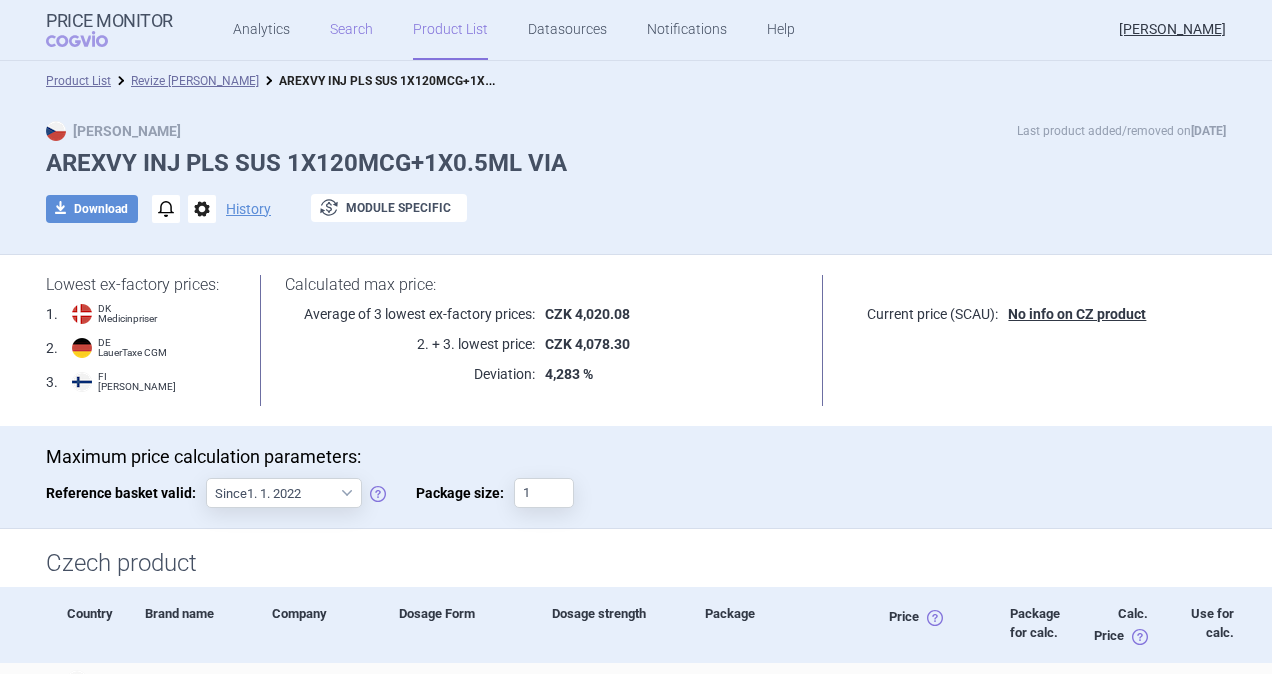 click on "Search" at bounding box center [351, 30] 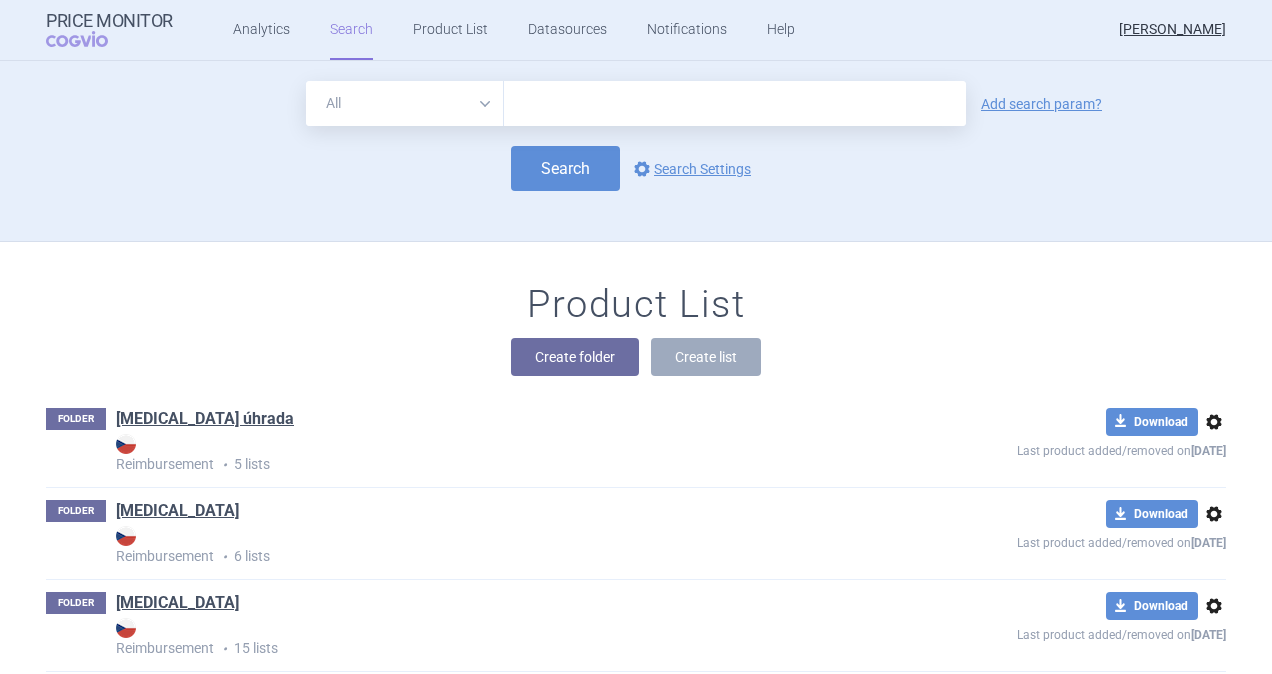 click at bounding box center (735, 103) 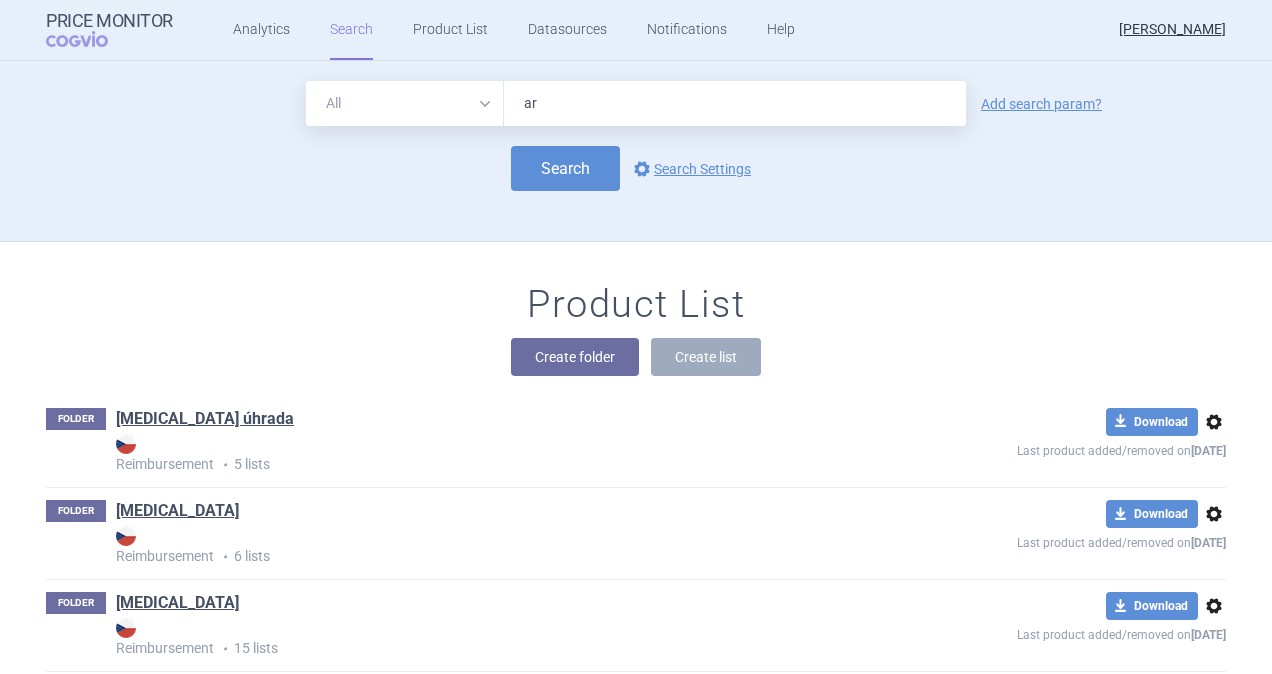 type on "a" 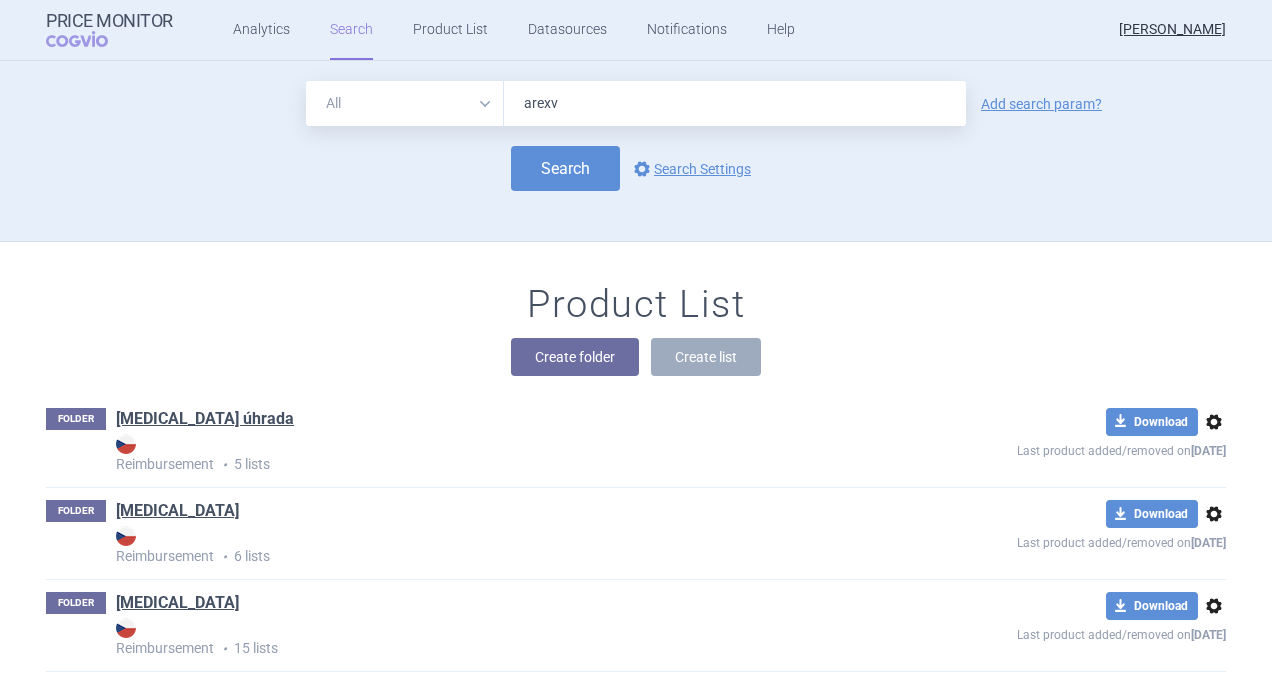 type on "arexvy" 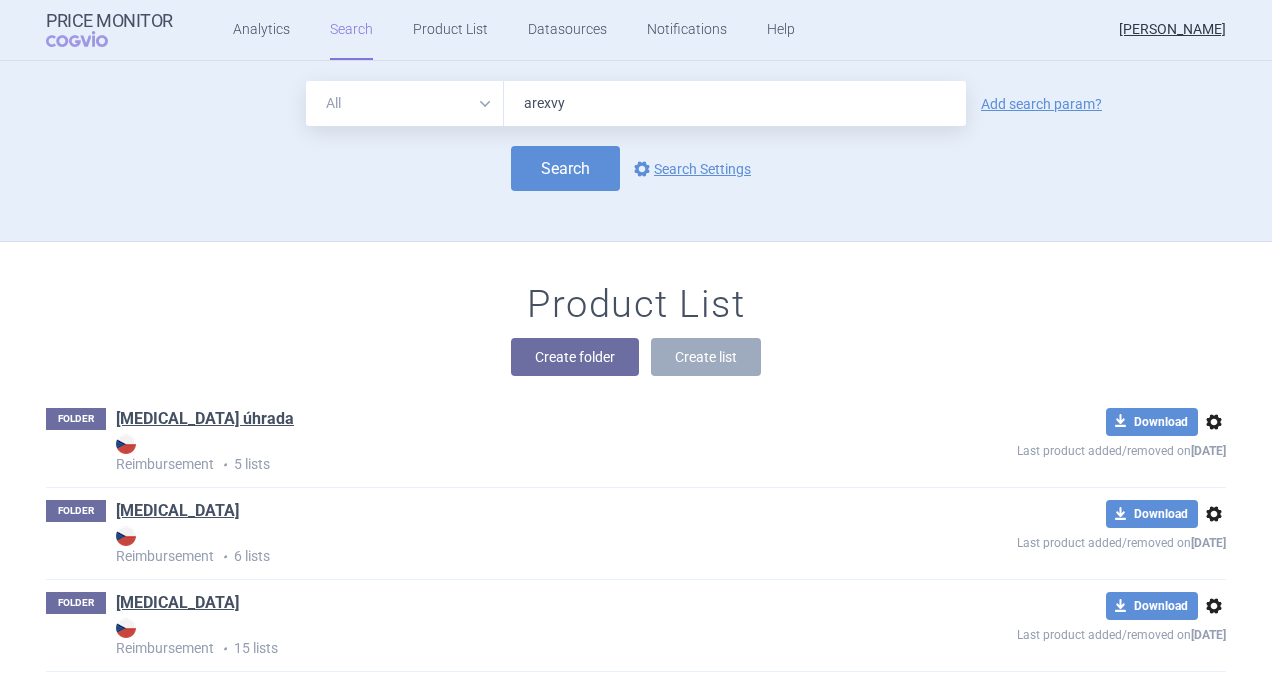 click on "Search" at bounding box center [565, 168] 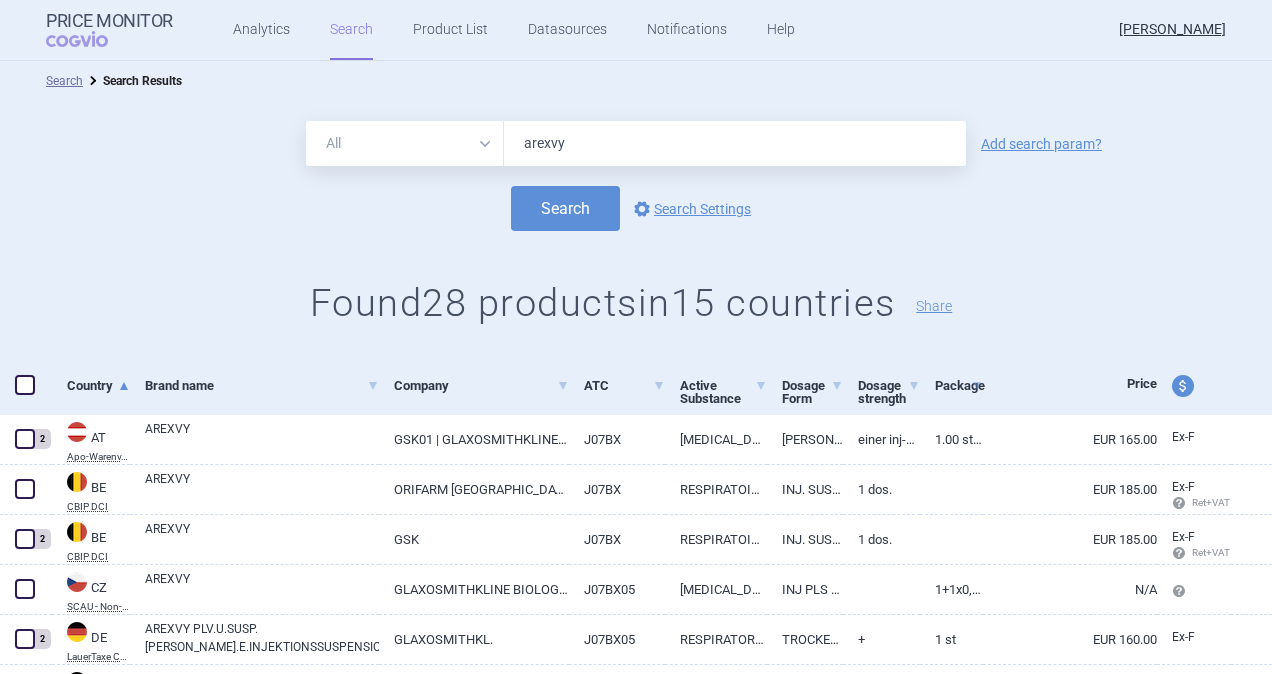 click at bounding box center [25, 385] 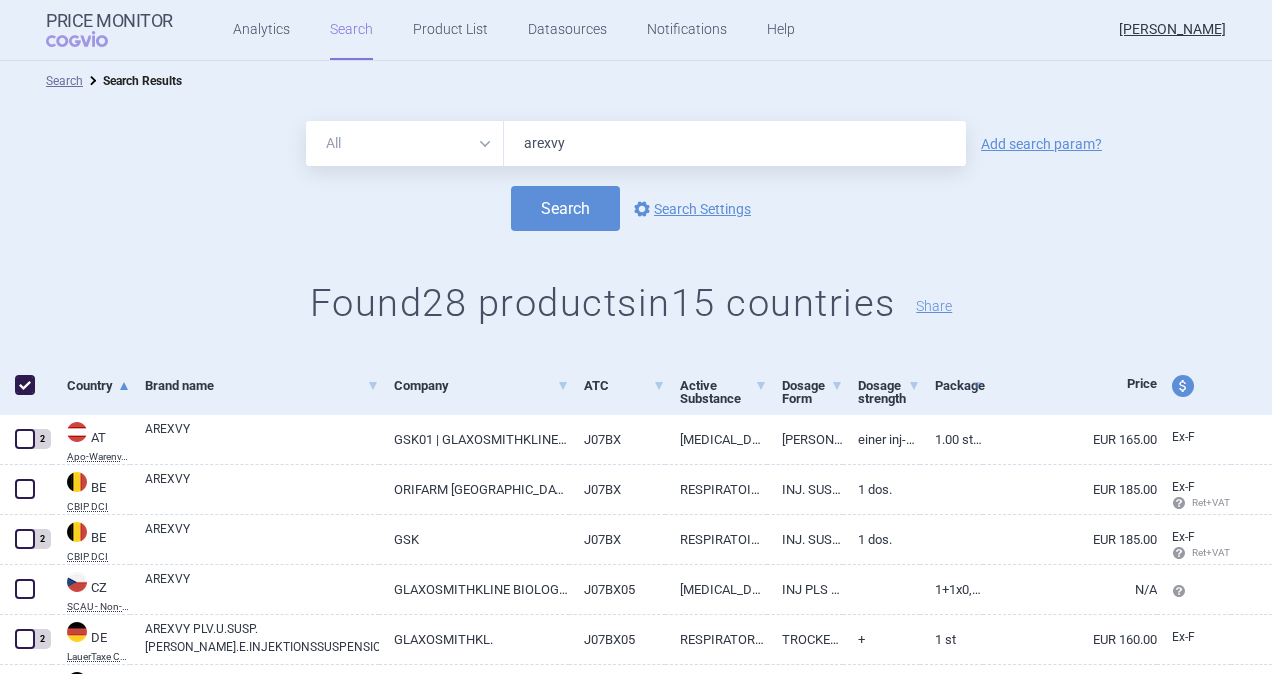 checkbox on "true" 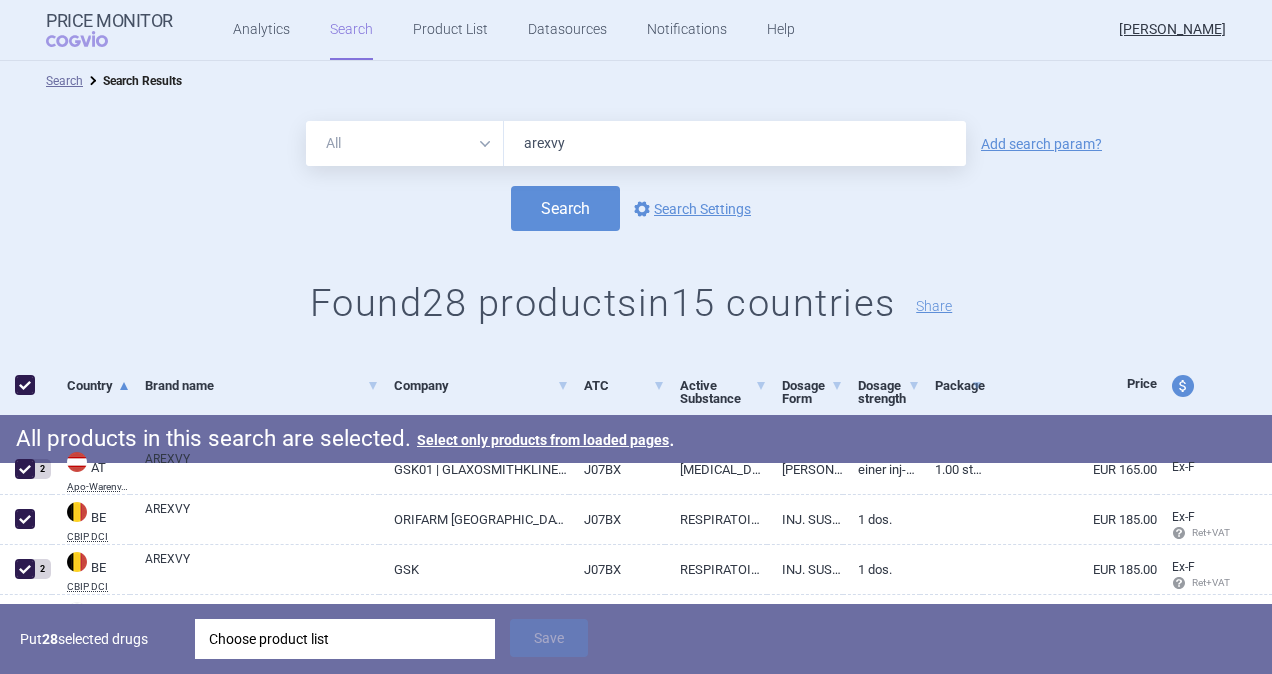 click on "Choose product list" at bounding box center (345, 639) 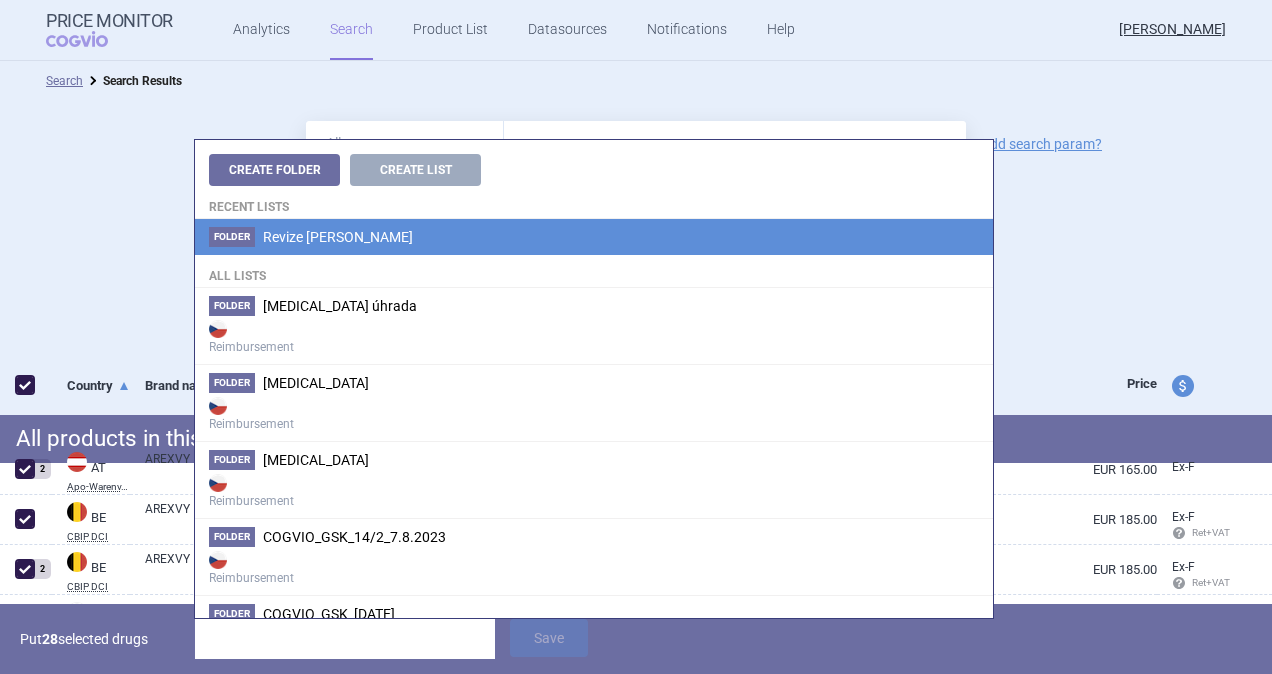 click on "Revize [PERSON_NAME]" at bounding box center (338, 237) 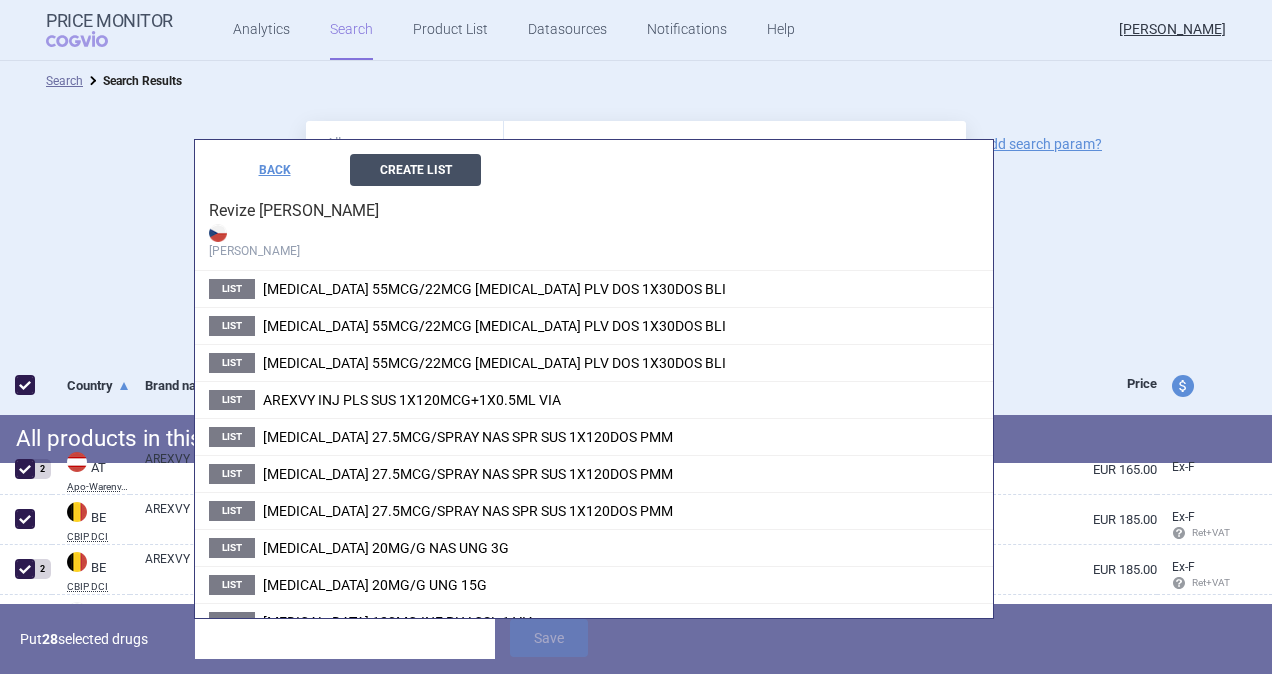 click on "Create List" at bounding box center [415, 170] 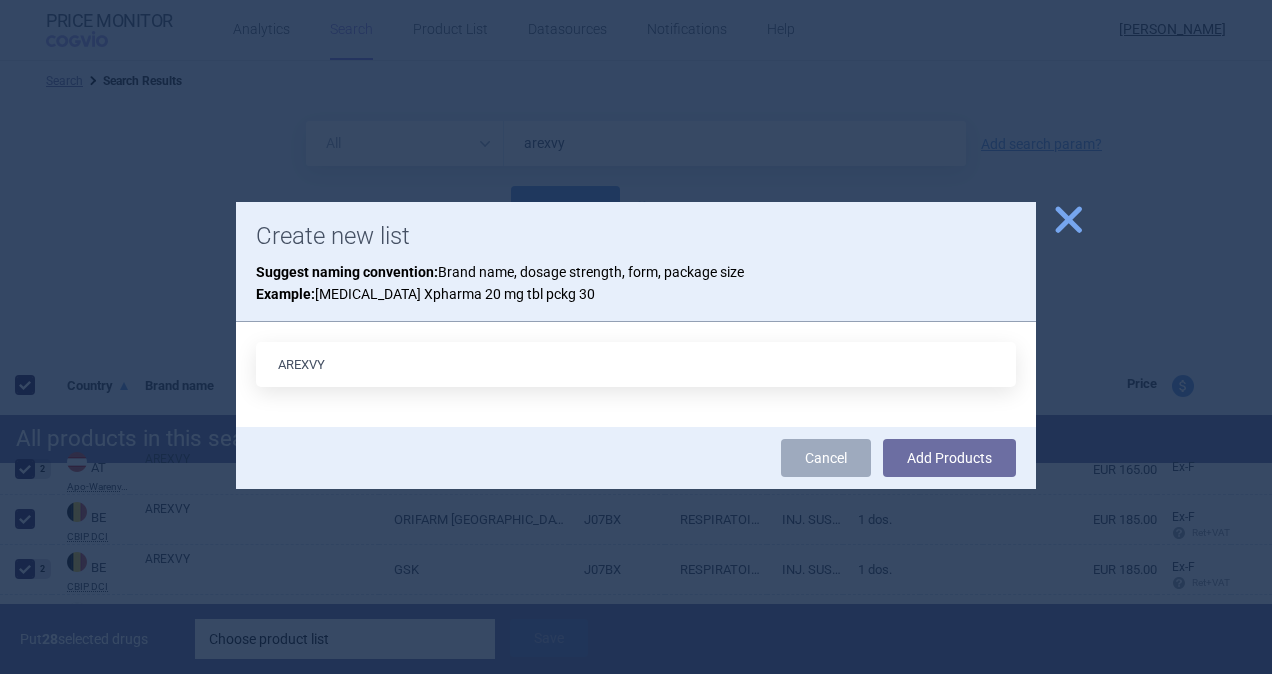 type on "AREXVY" 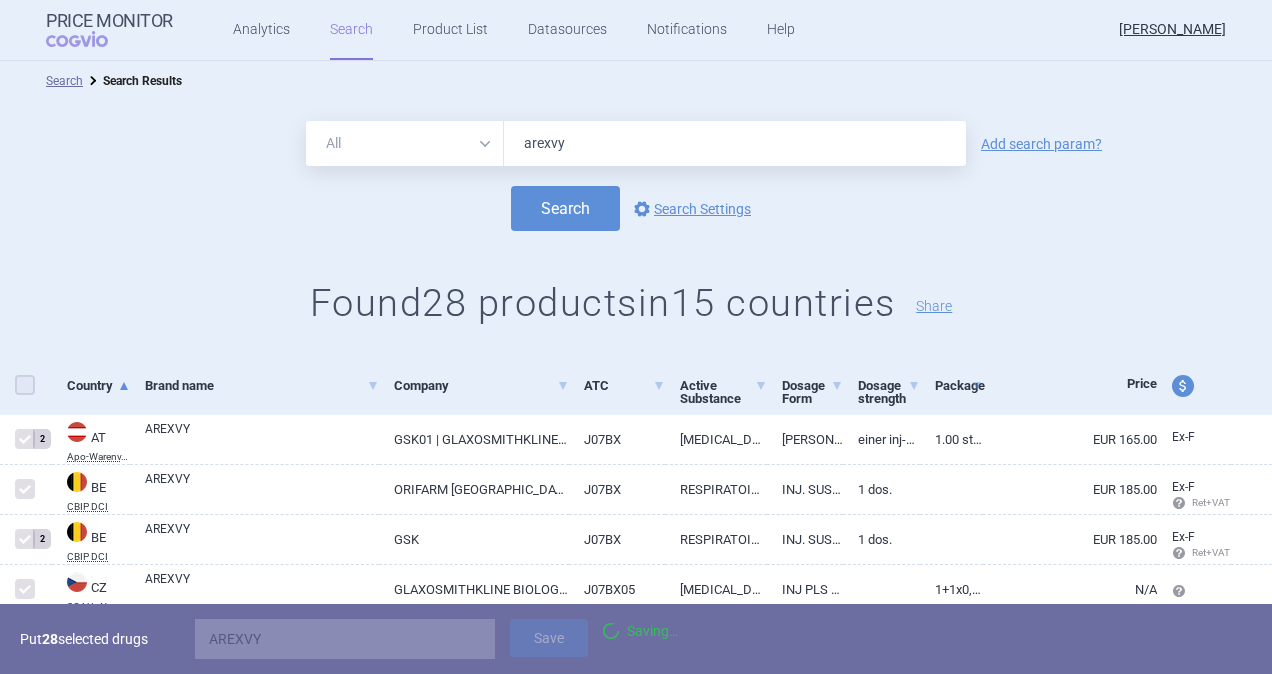 checkbox on "false" 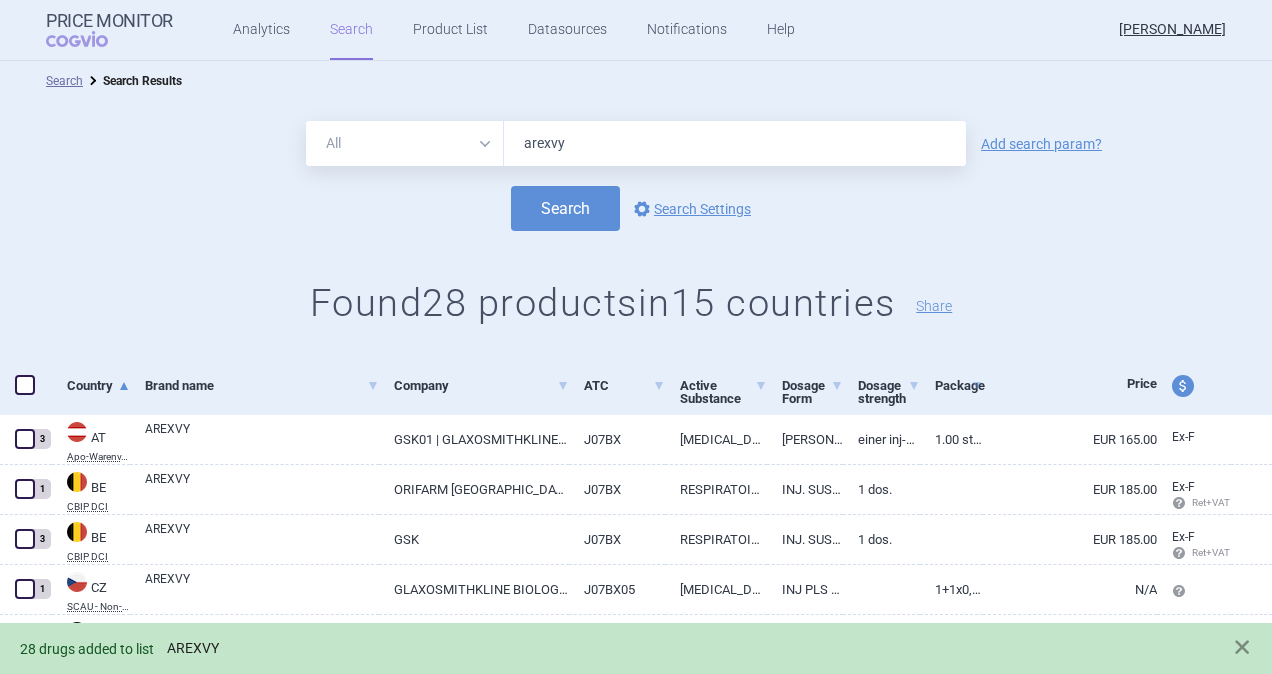 click on "AREXVY" at bounding box center [193, 648] 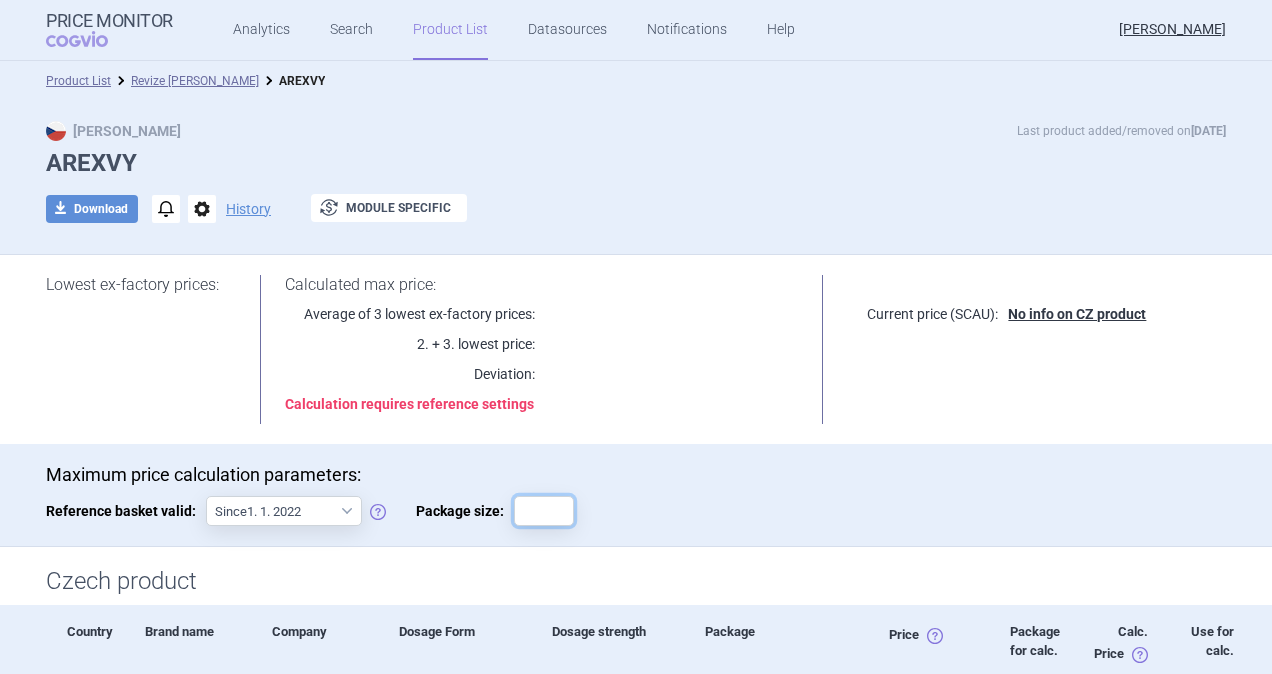 click on "Package size:" at bounding box center (544, 511) 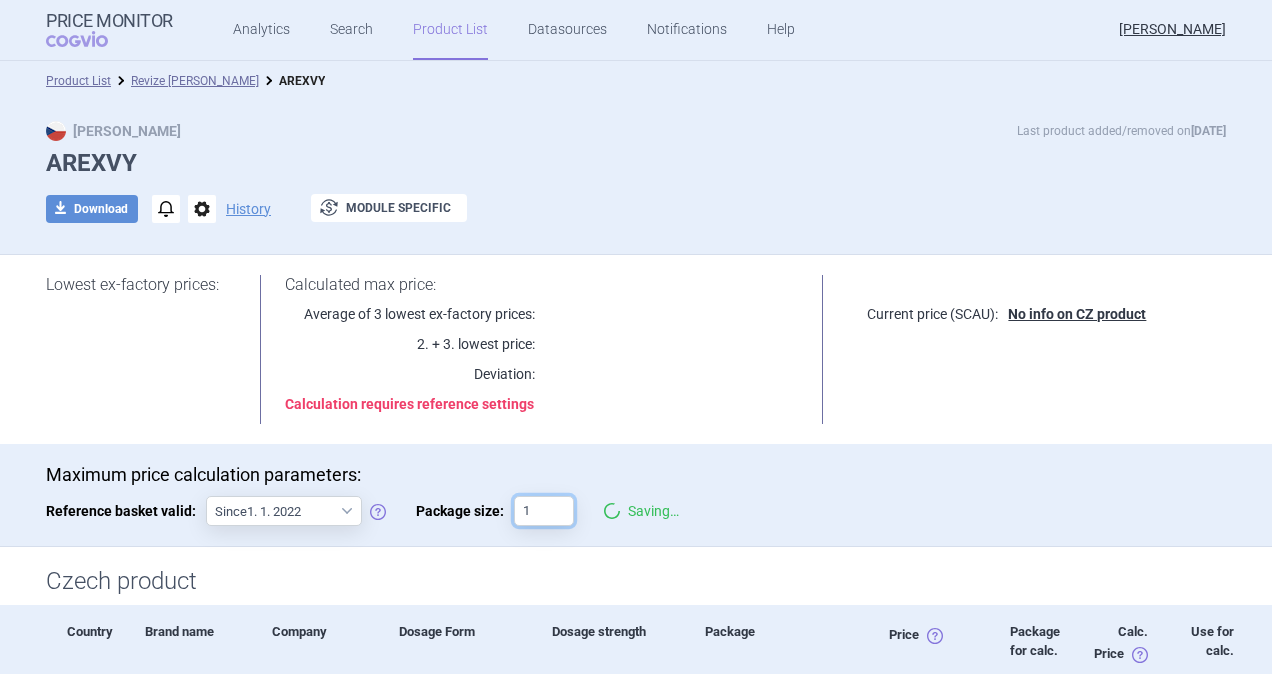 type on "1" 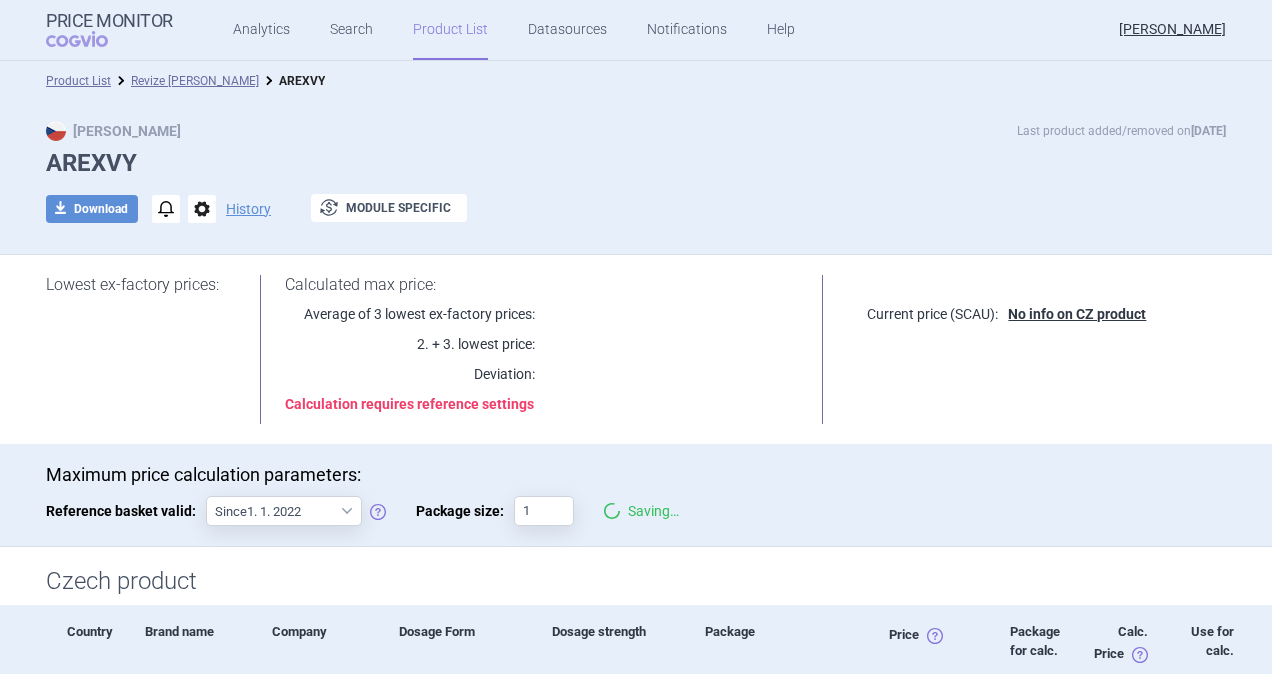 click at bounding box center (667, 344) 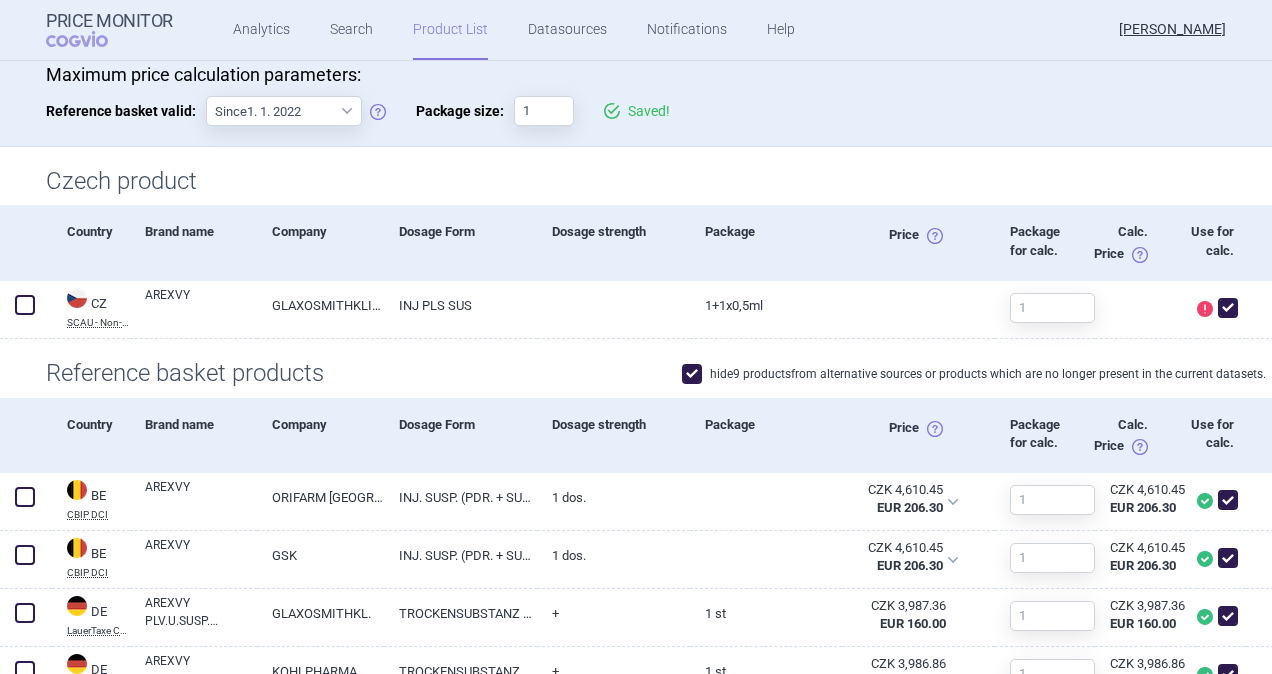 scroll, scrollTop: 500, scrollLeft: 0, axis: vertical 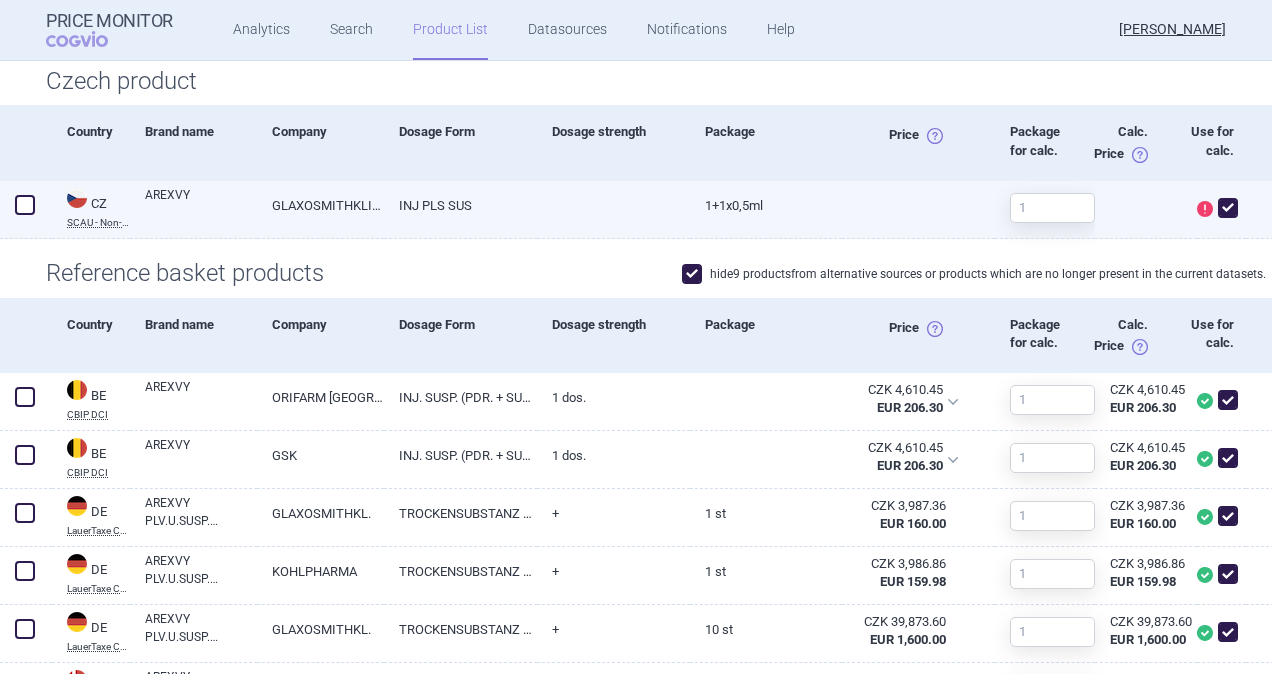 click at bounding box center [1228, 208] 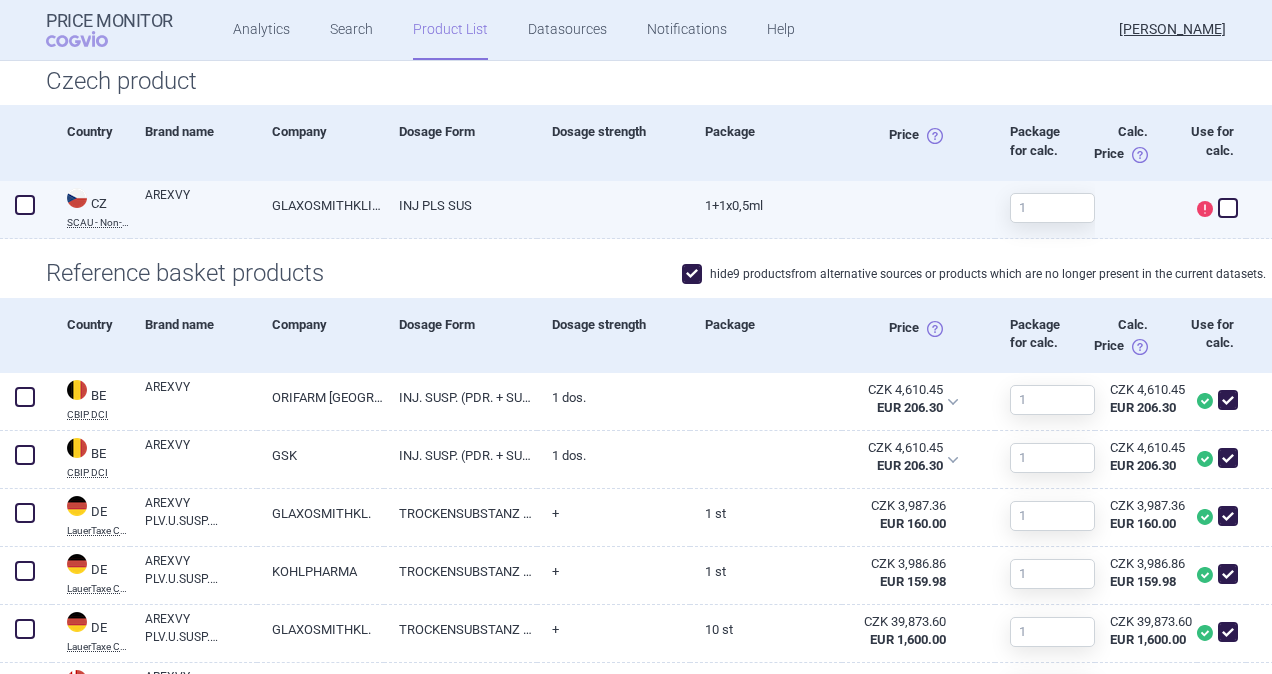 checkbox on "false" 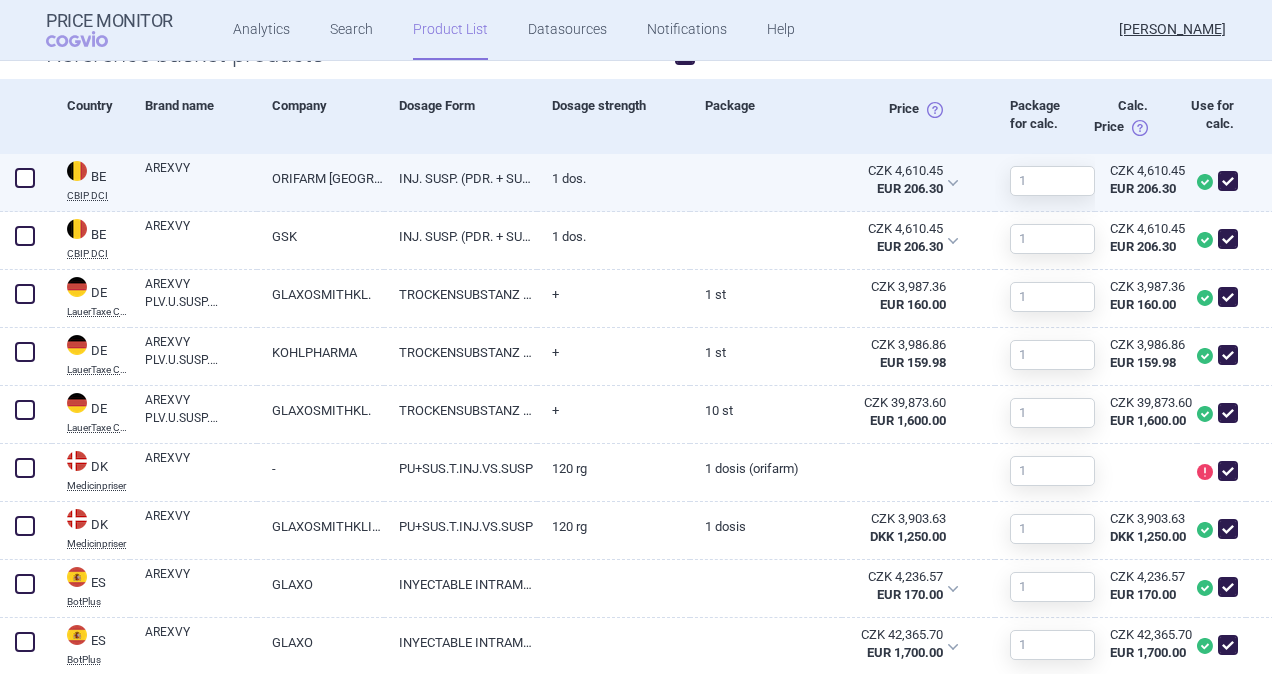 scroll, scrollTop: 681, scrollLeft: 0, axis: vertical 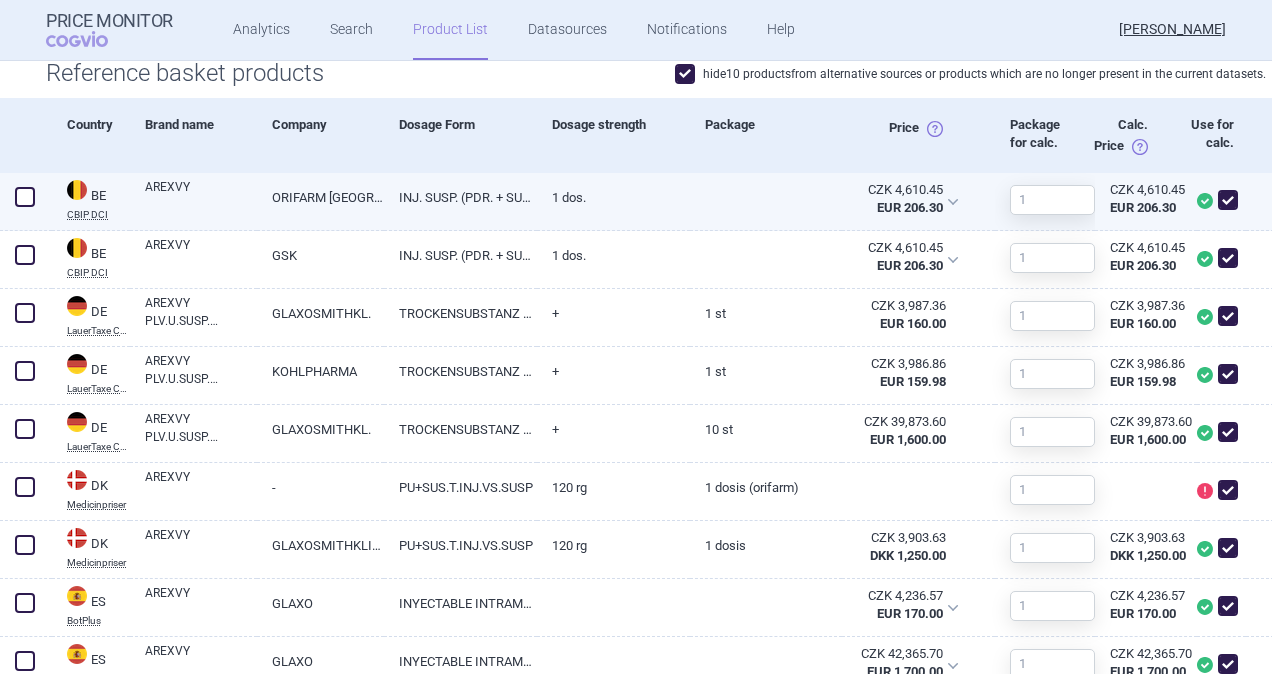 click at bounding box center [25, 197] 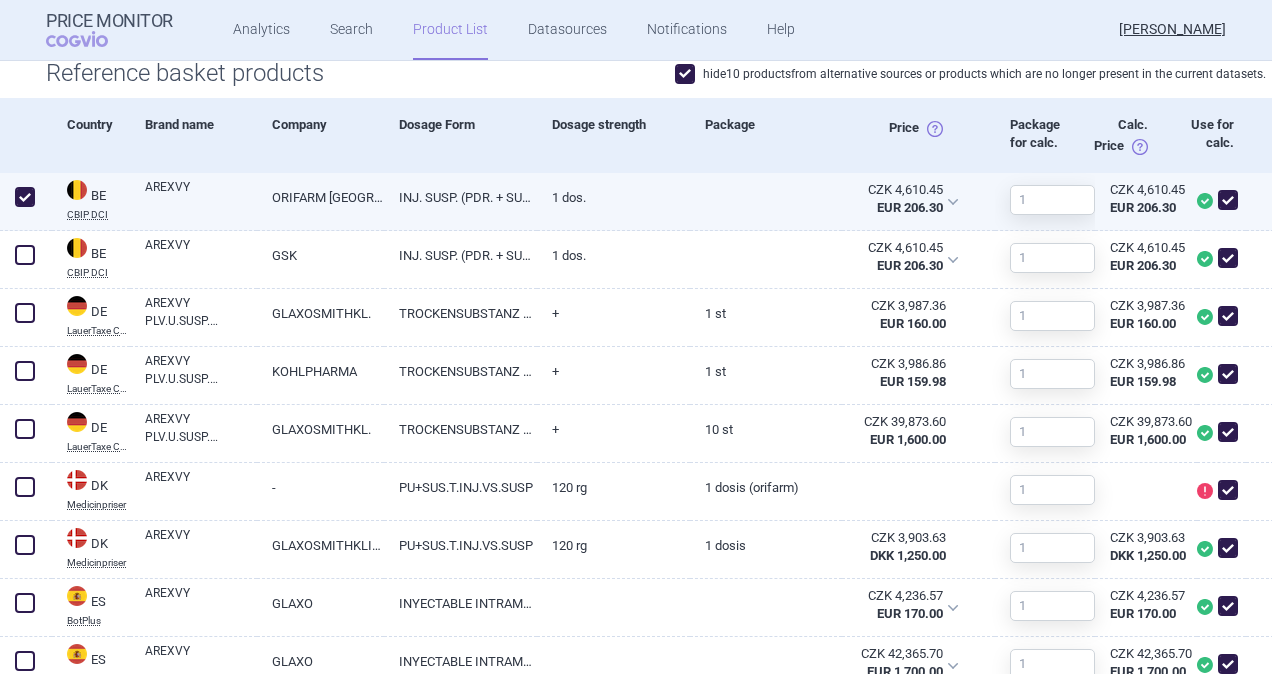 checkbox on "true" 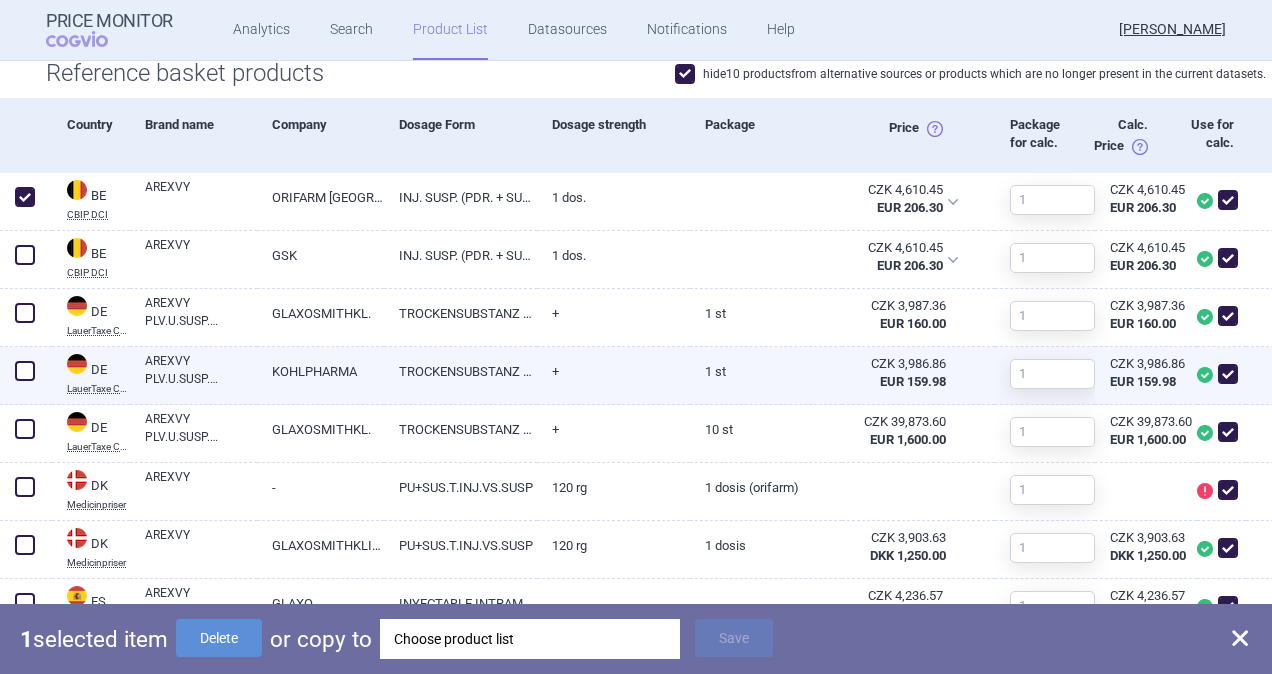 click at bounding box center (25, 371) 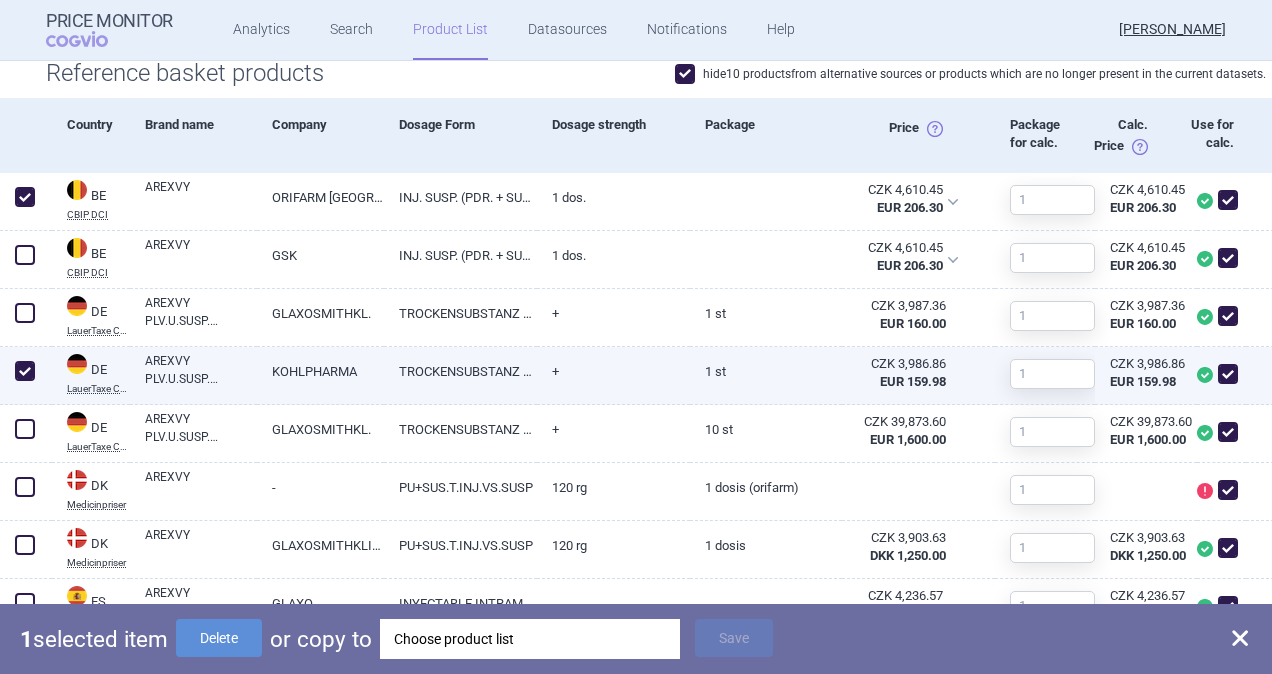 checkbox on "true" 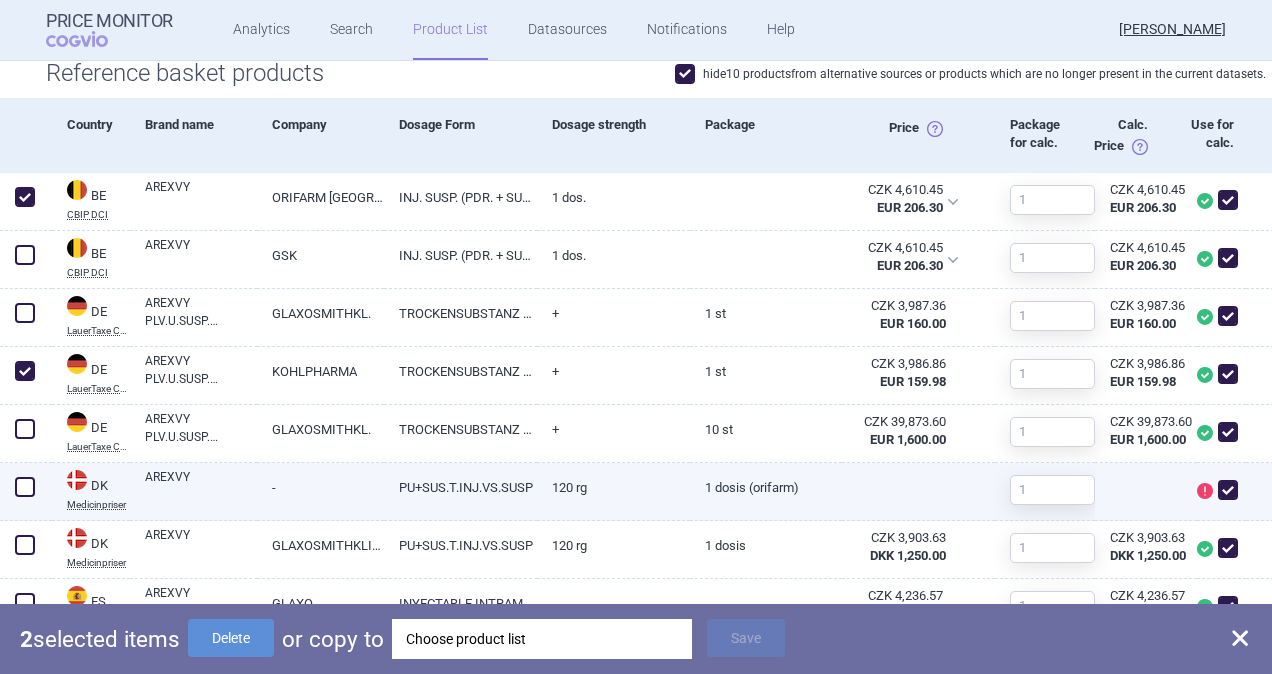 click at bounding box center (25, 487) 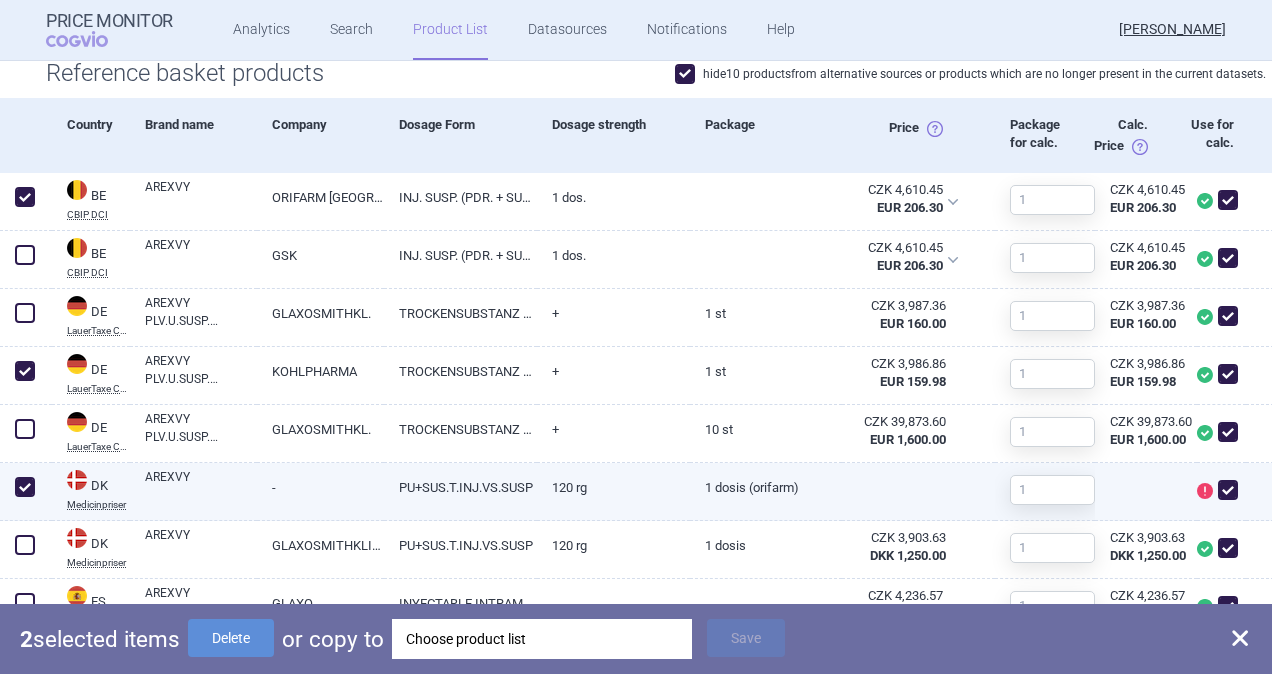 checkbox on "true" 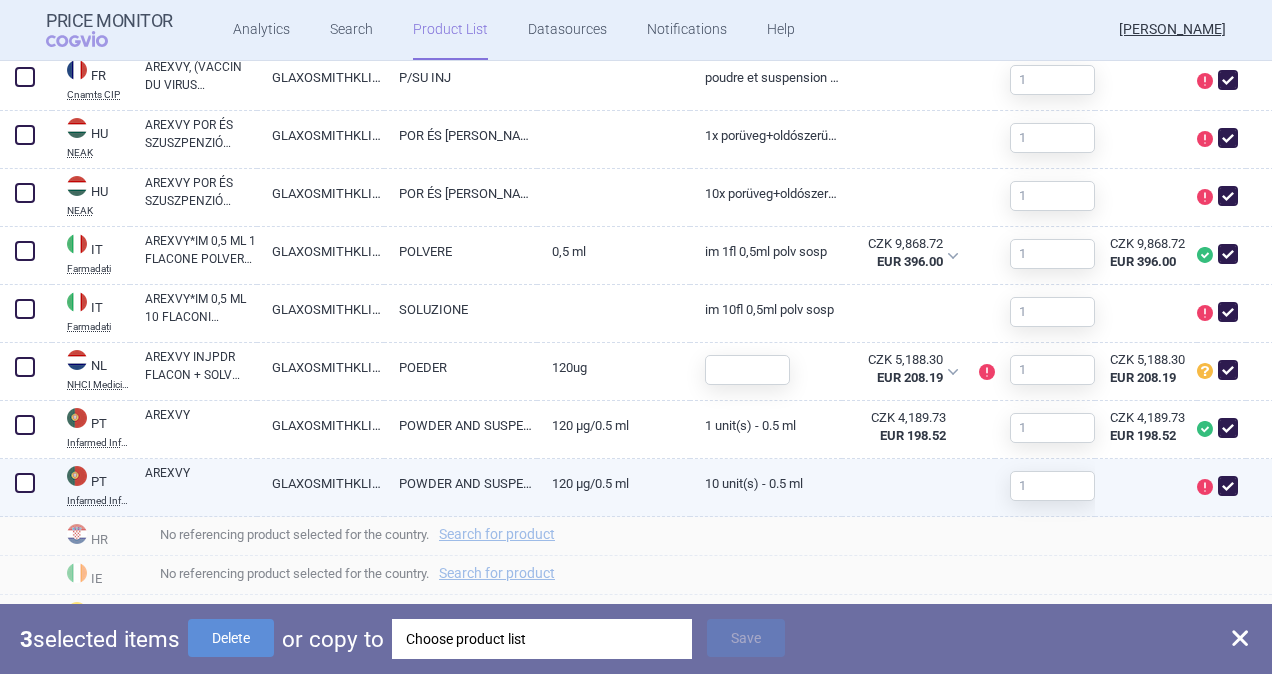 scroll, scrollTop: 1481, scrollLeft: 0, axis: vertical 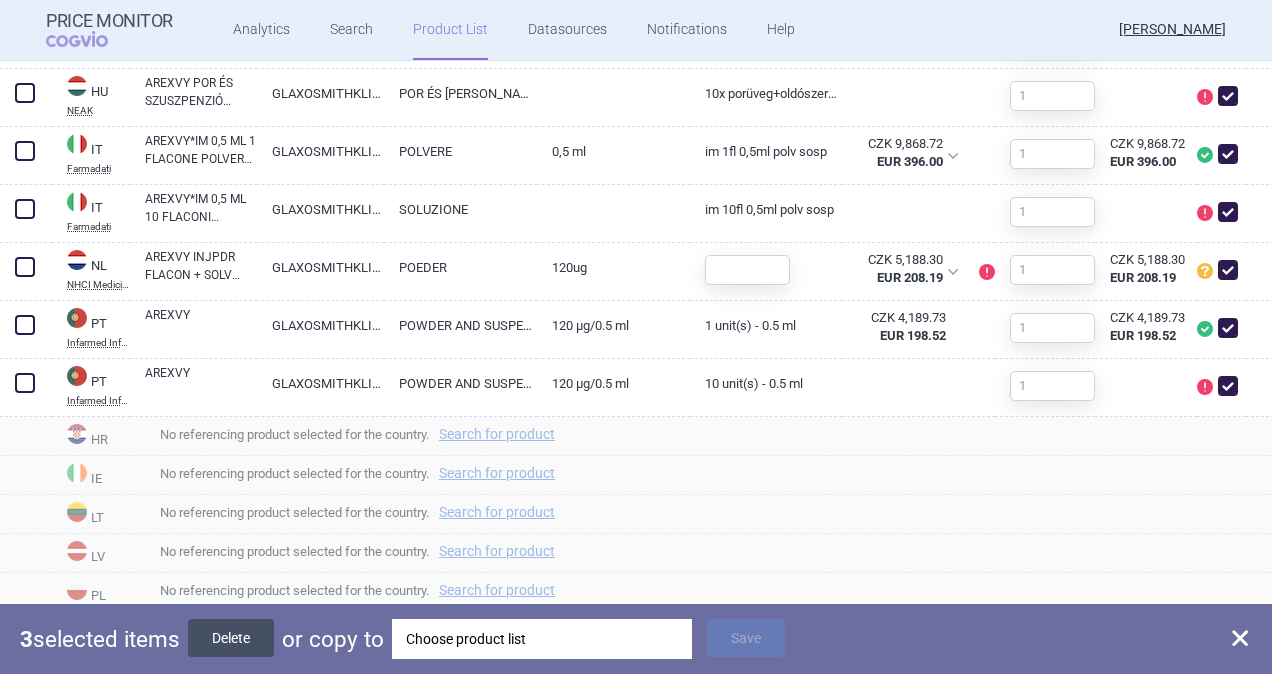 click on "Delete" at bounding box center [231, 638] 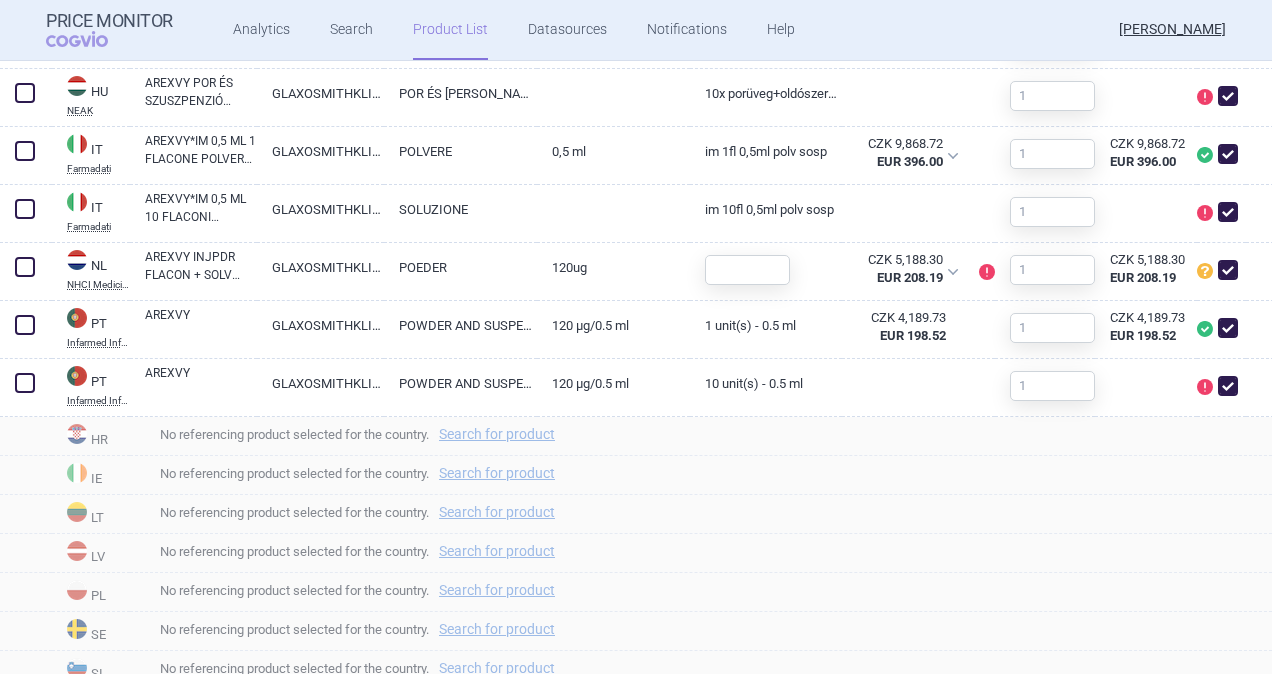 checkbox on "false" 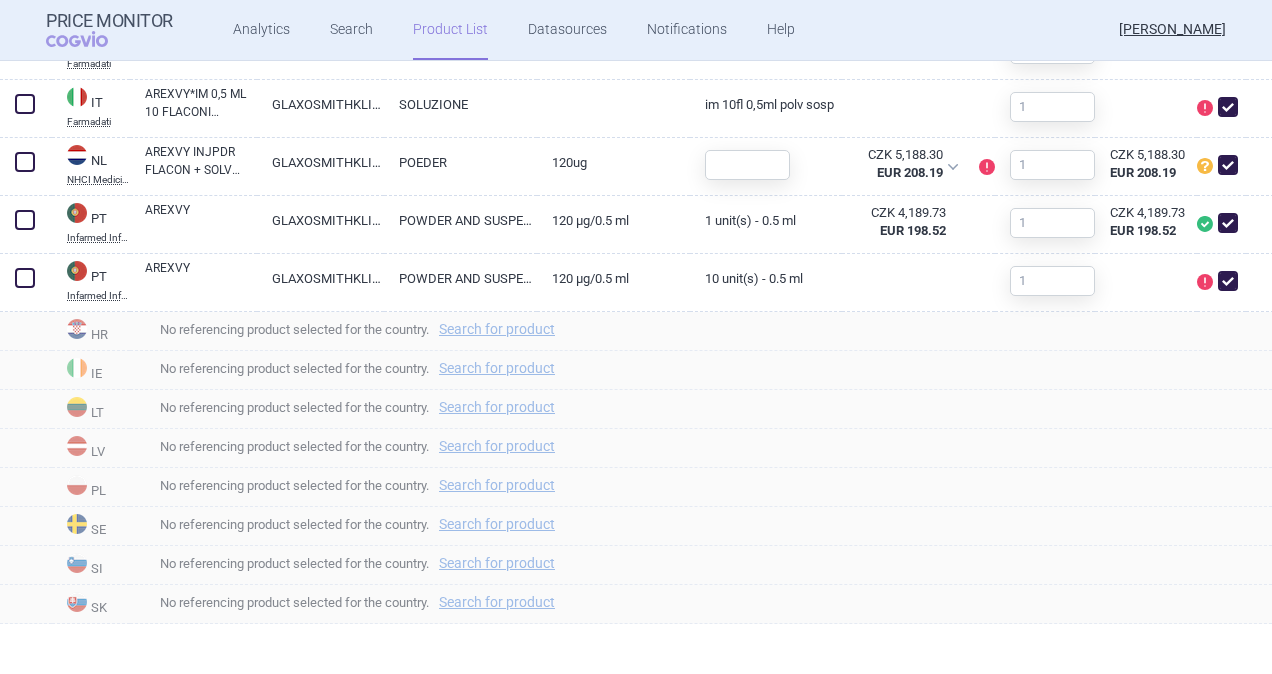 scroll, scrollTop: 1307, scrollLeft: 0, axis: vertical 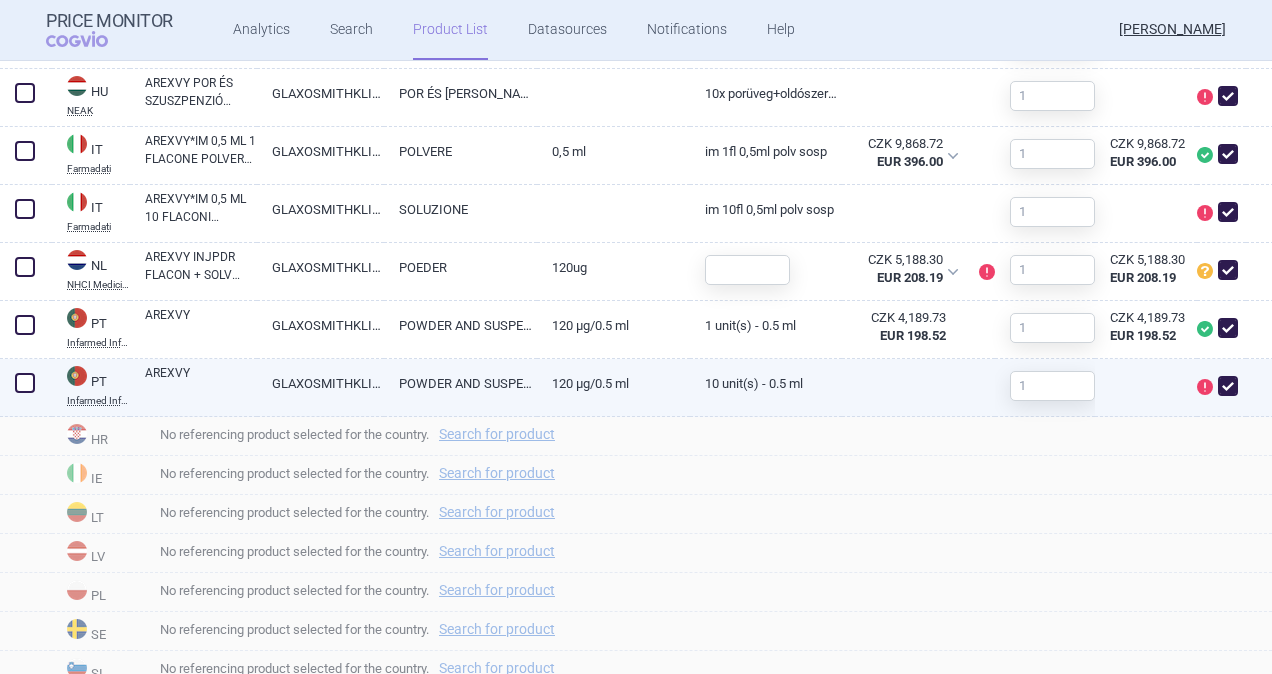click at bounding box center [25, 383] 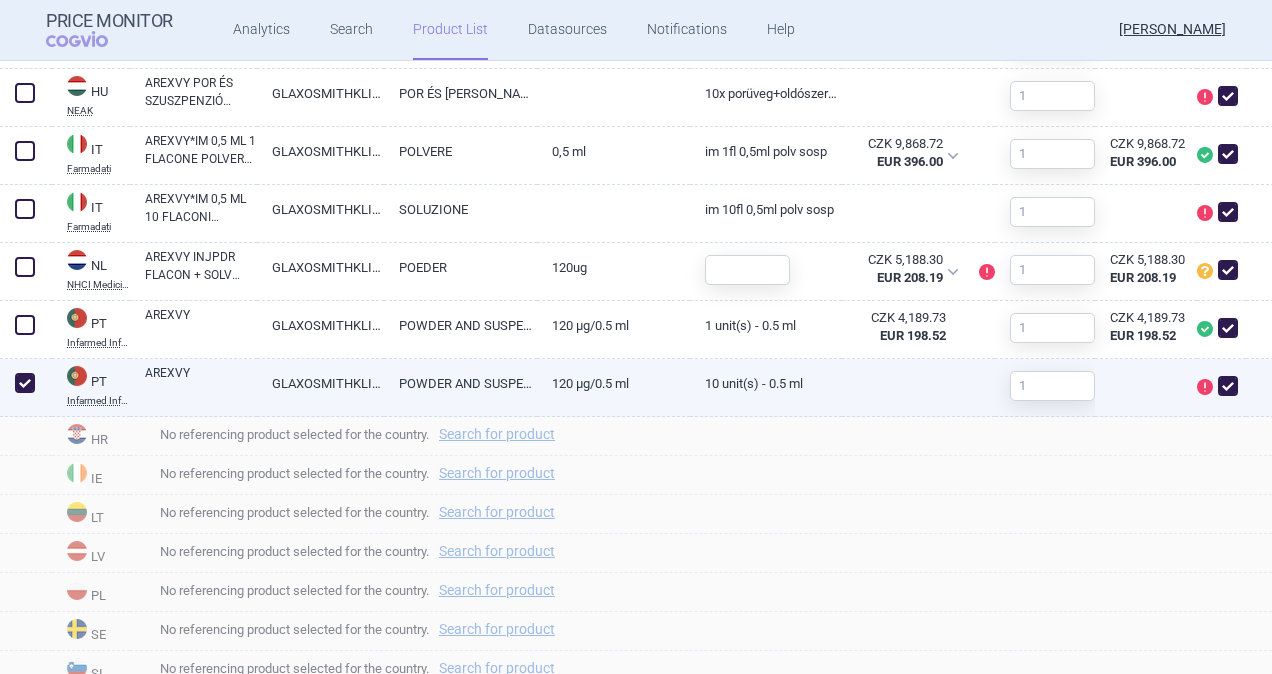 checkbox on "true" 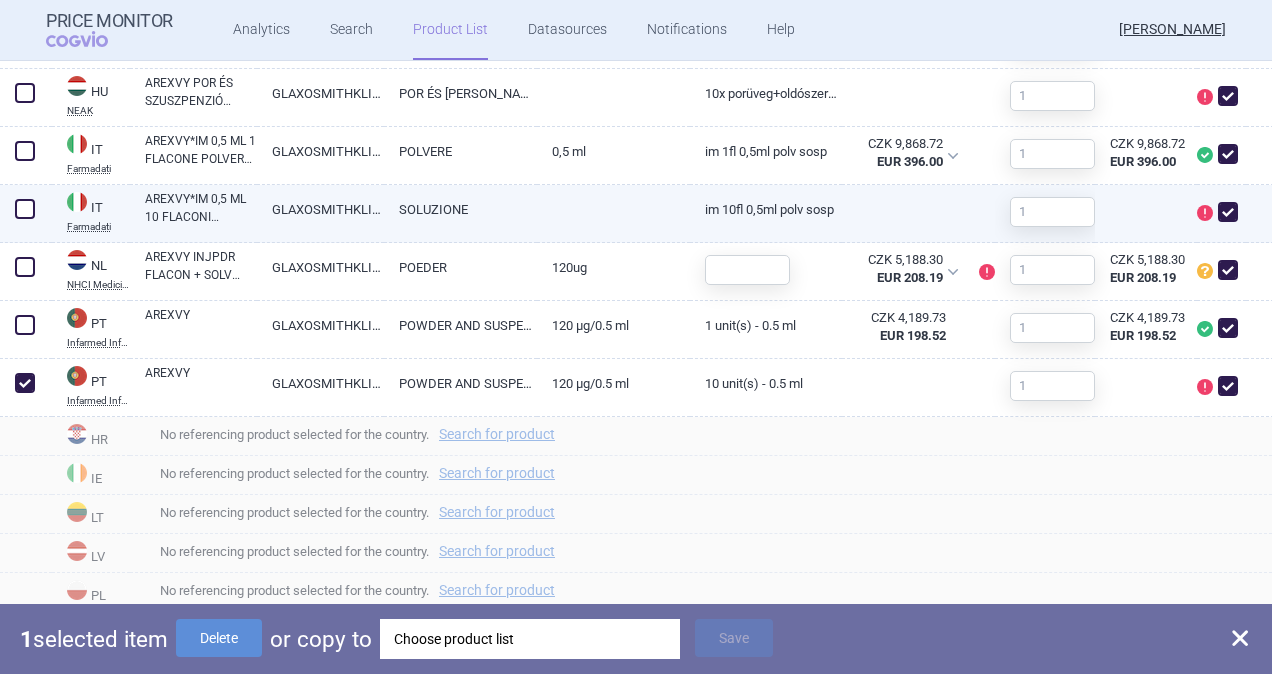 click at bounding box center [25, 209] 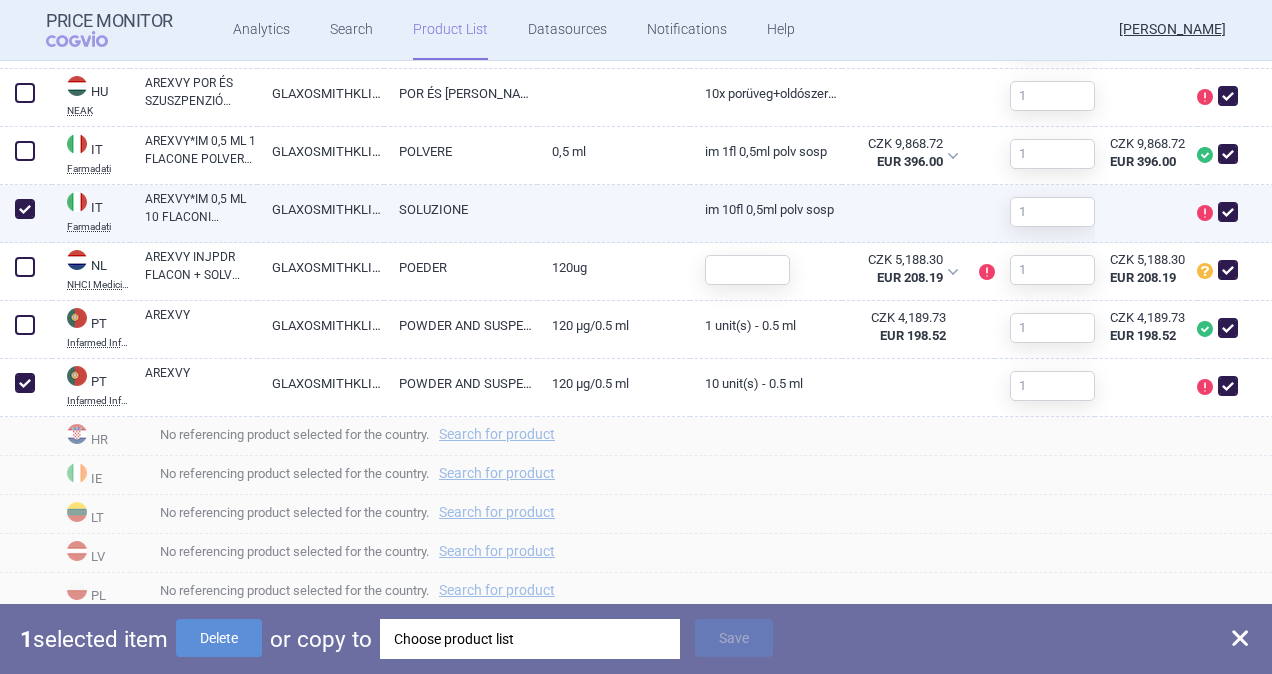 checkbox on "true" 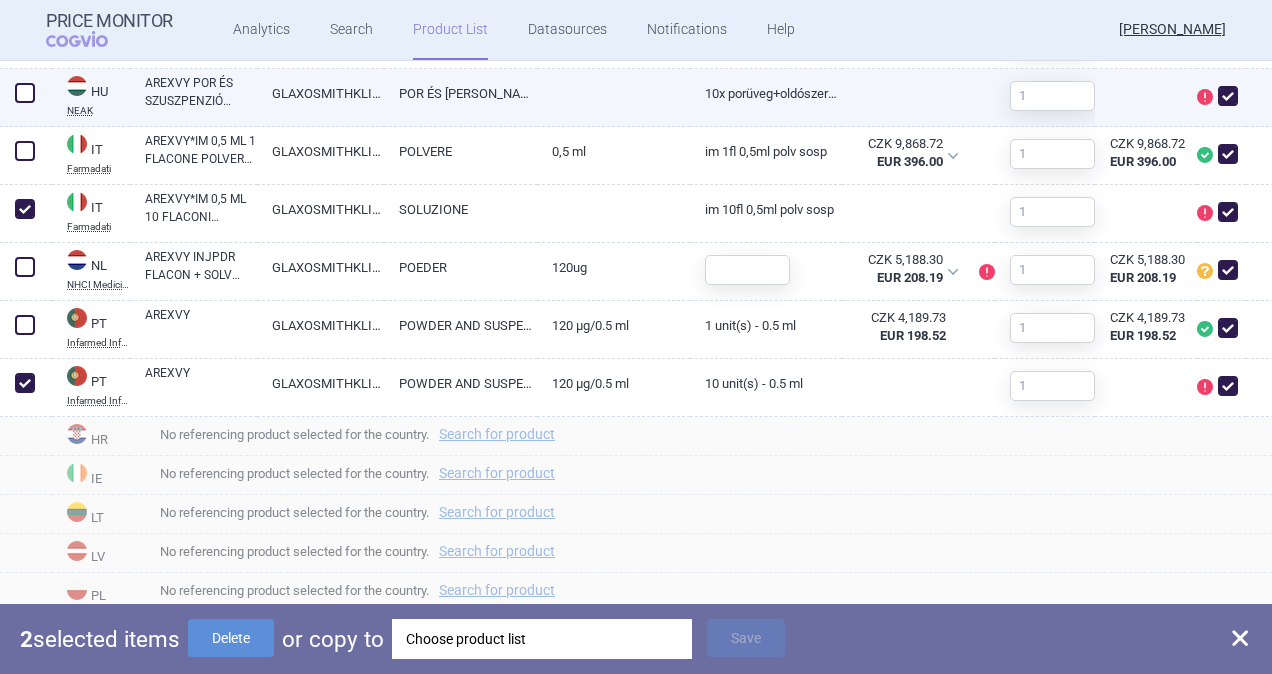 click at bounding box center (25, 93) 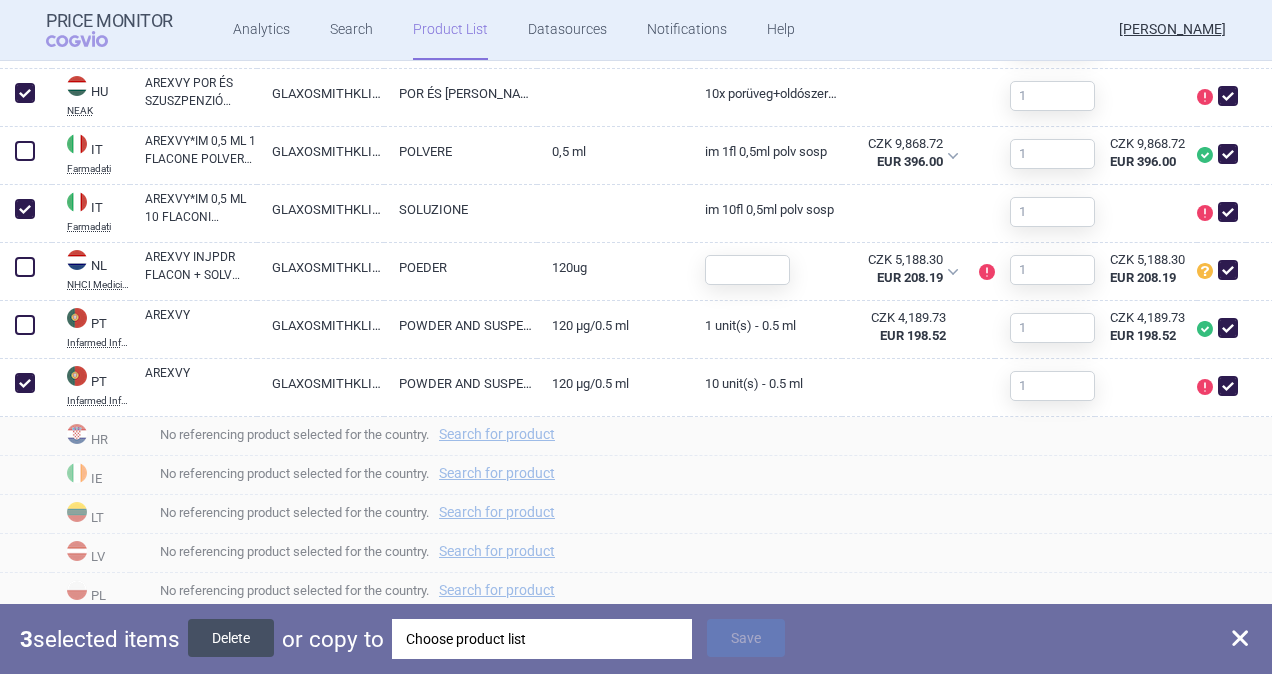 click on "Delete" at bounding box center (231, 638) 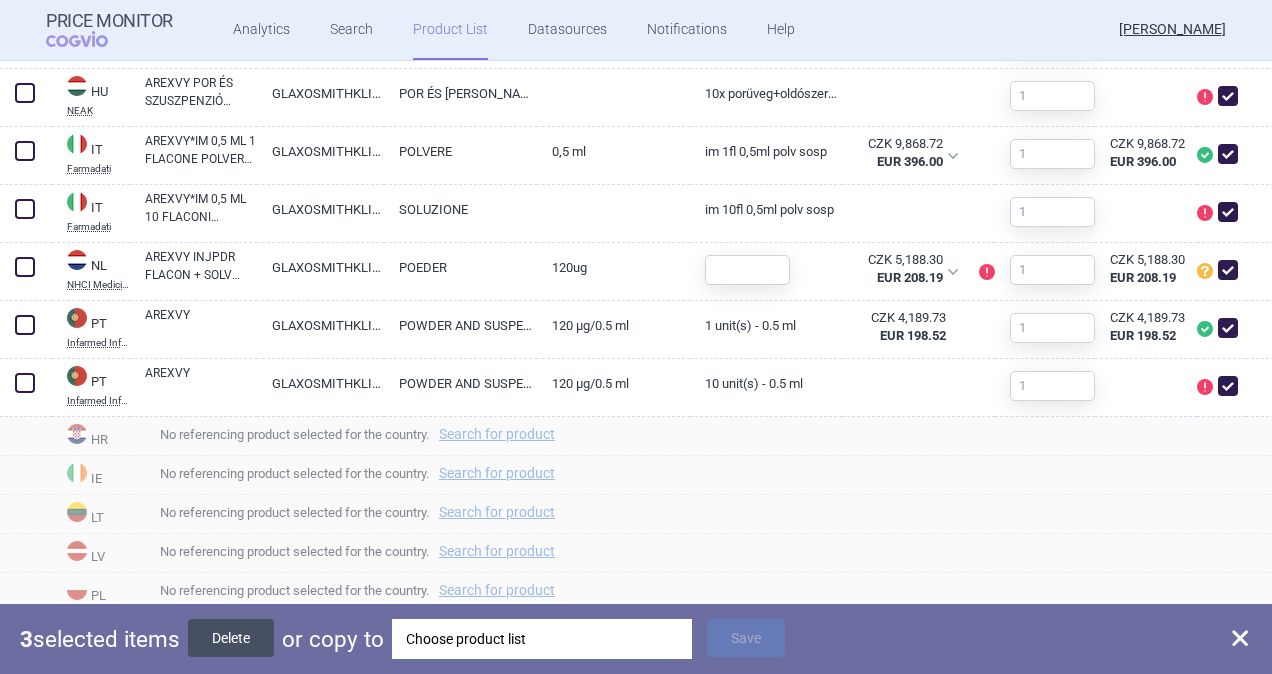 checkbox on "false" 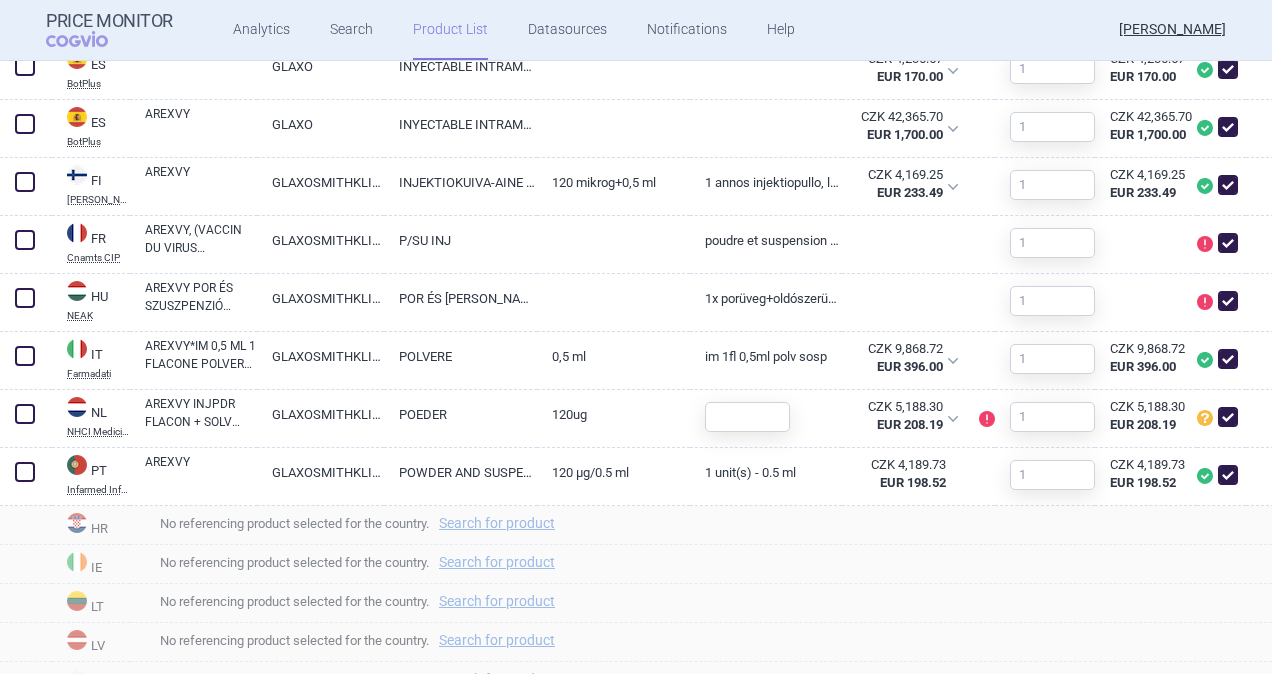 scroll, scrollTop: 936, scrollLeft: 0, axis: vertical 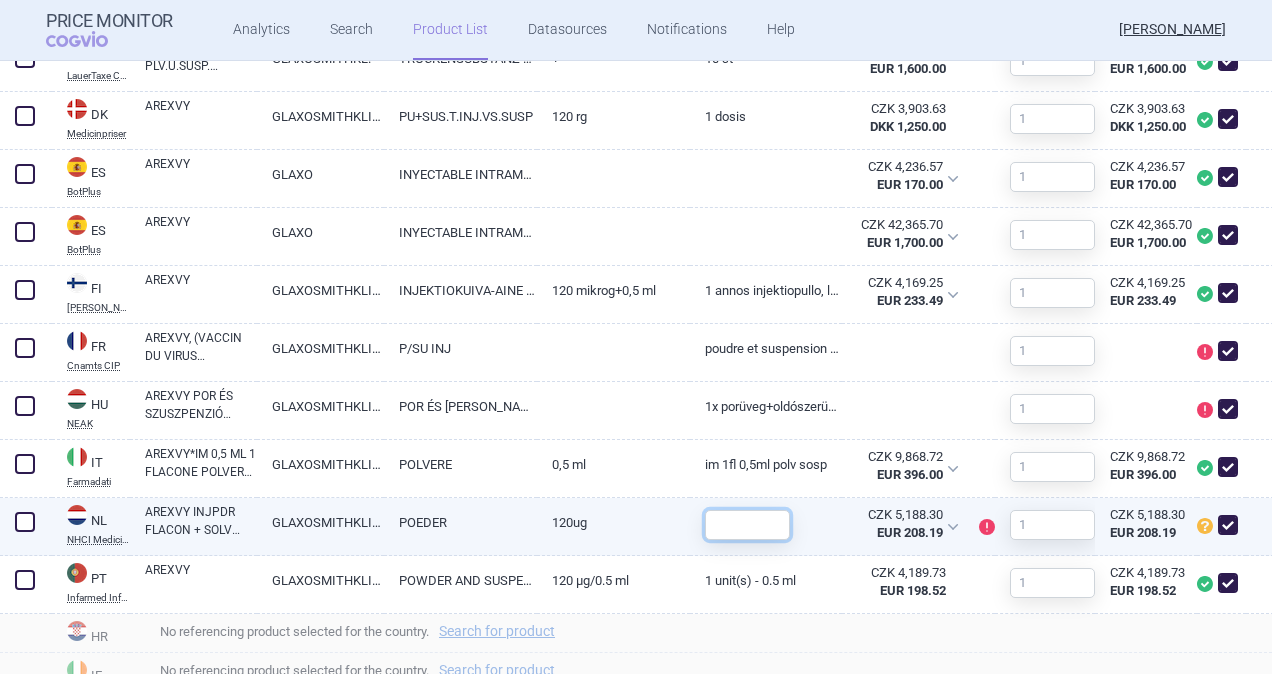 click at bounding box center (747, 525) 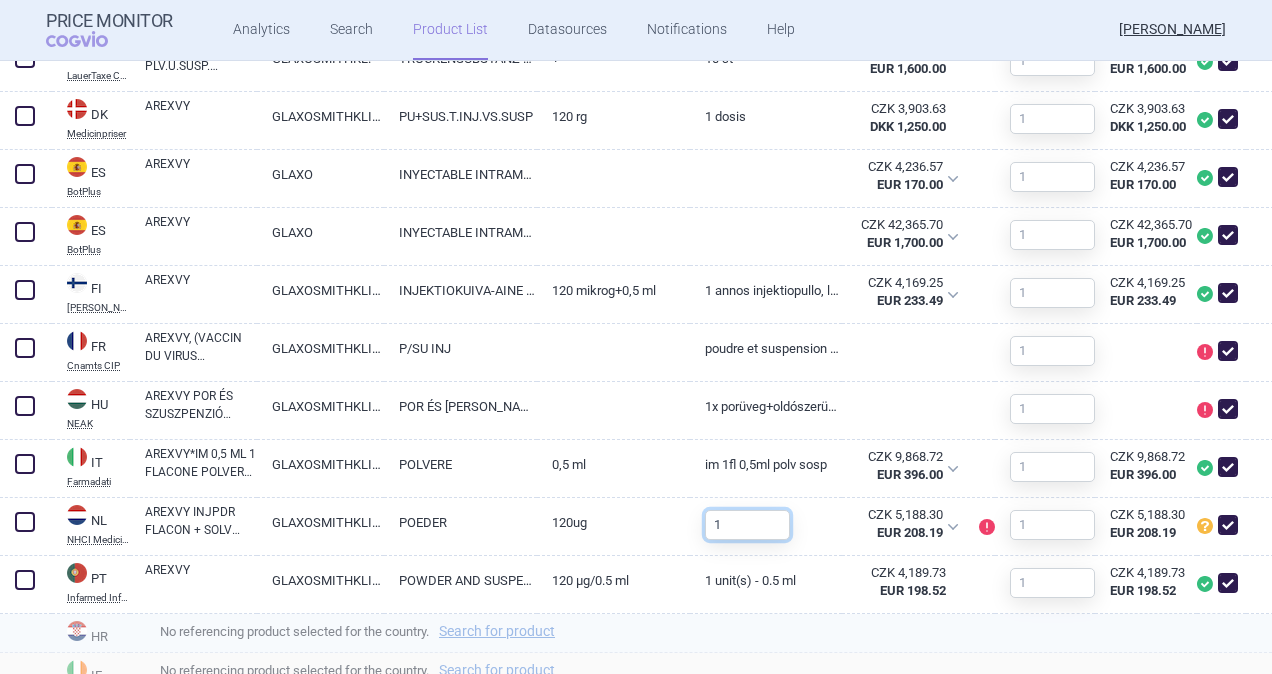 type on "1" 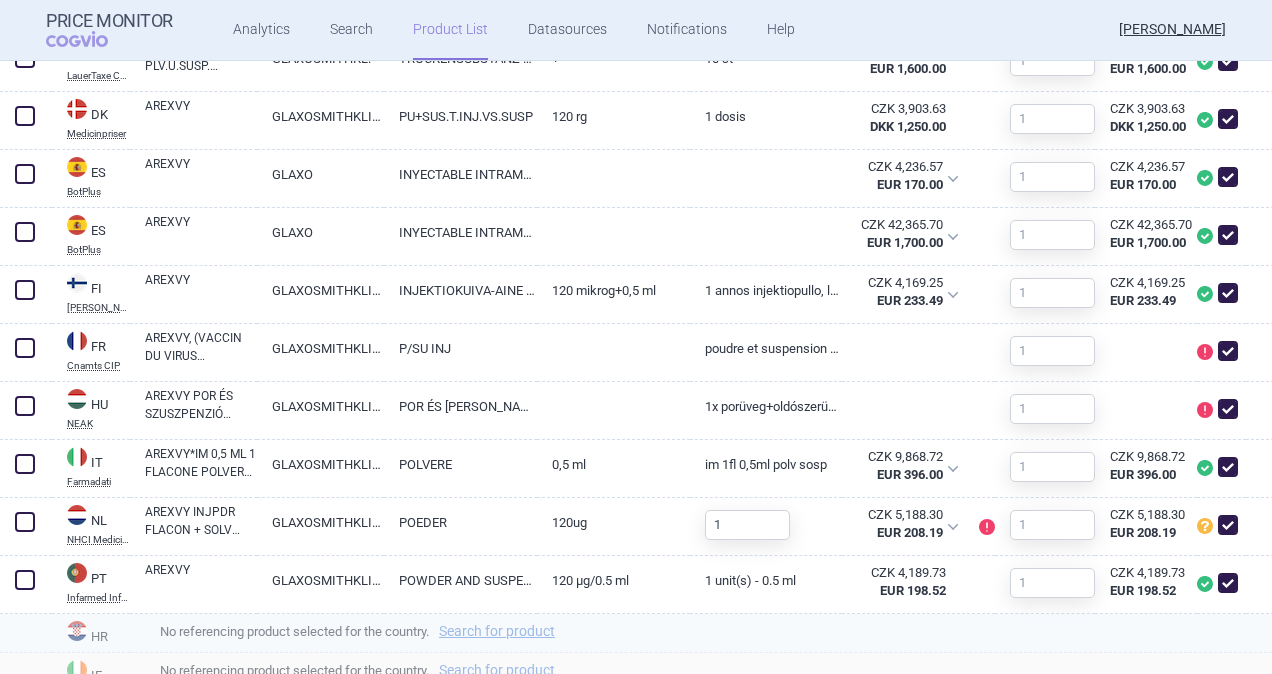 click on "No referencing product selected for the country.  Search for product" at bounding box center (701, 633) 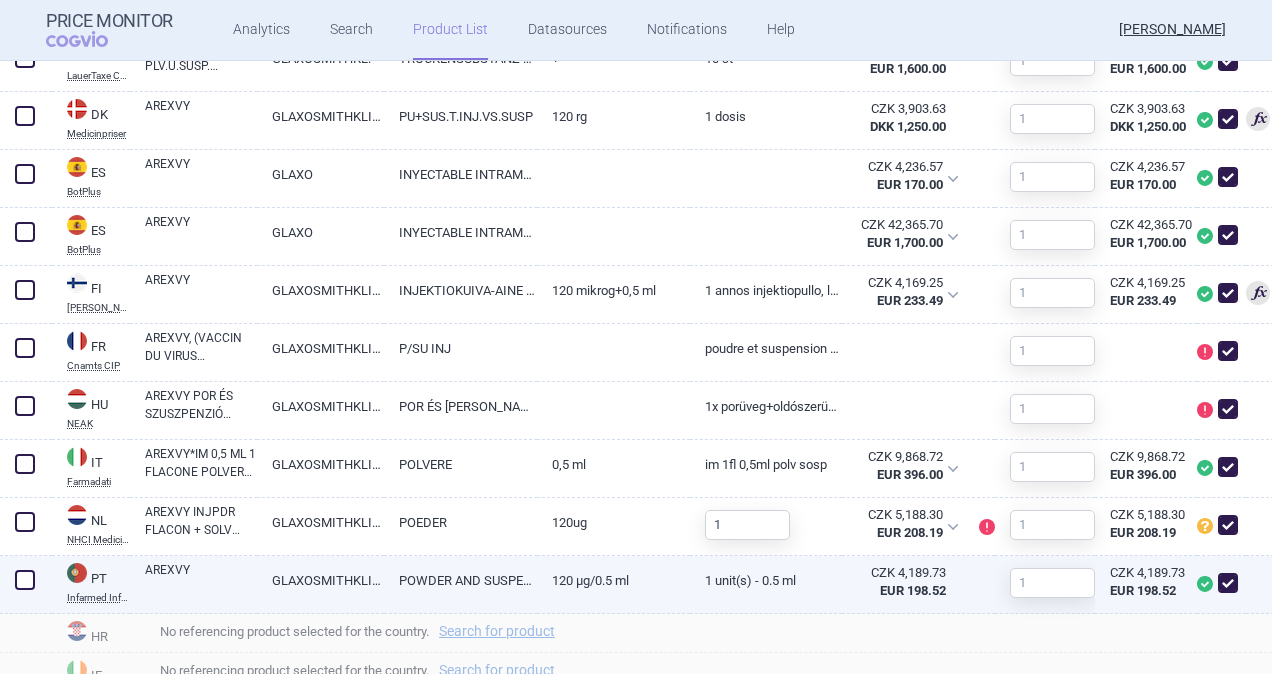 scroll, scrollTop: 818, scrollLeft: 0, axis: vertical 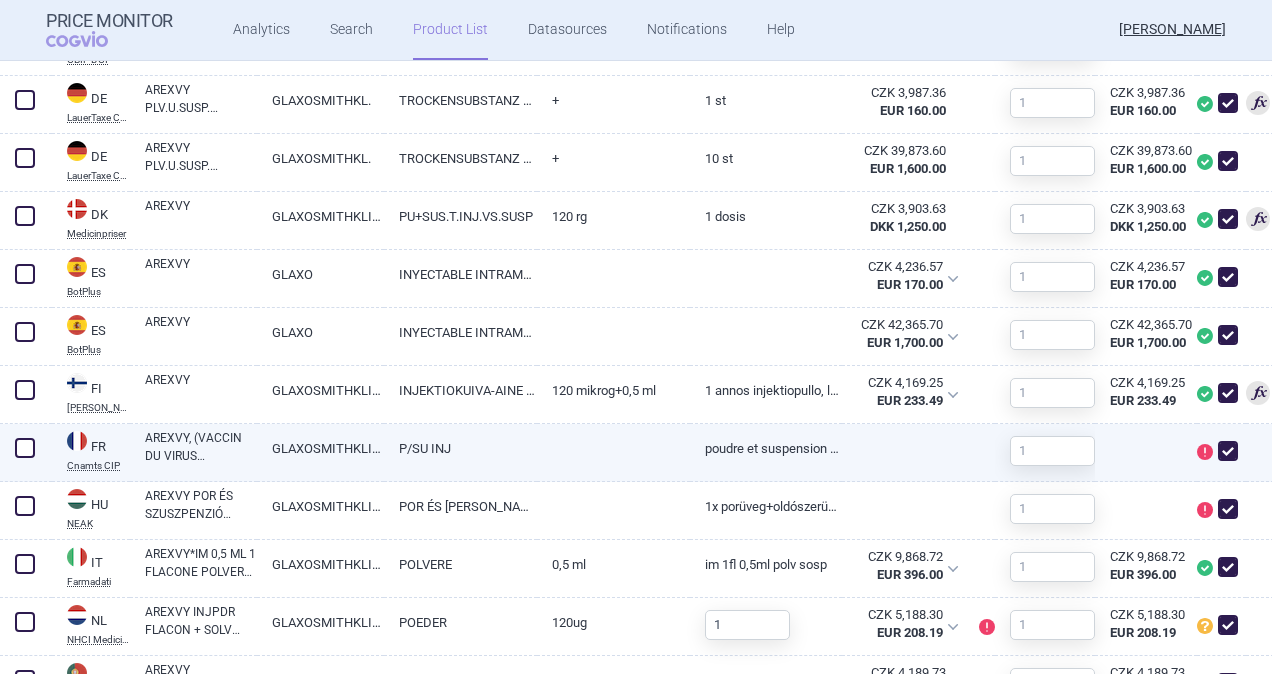 drag, startPoint x: 24, startPoint y: 443, endPoint x: 31, endPoint y: 469, distance: 26.925823 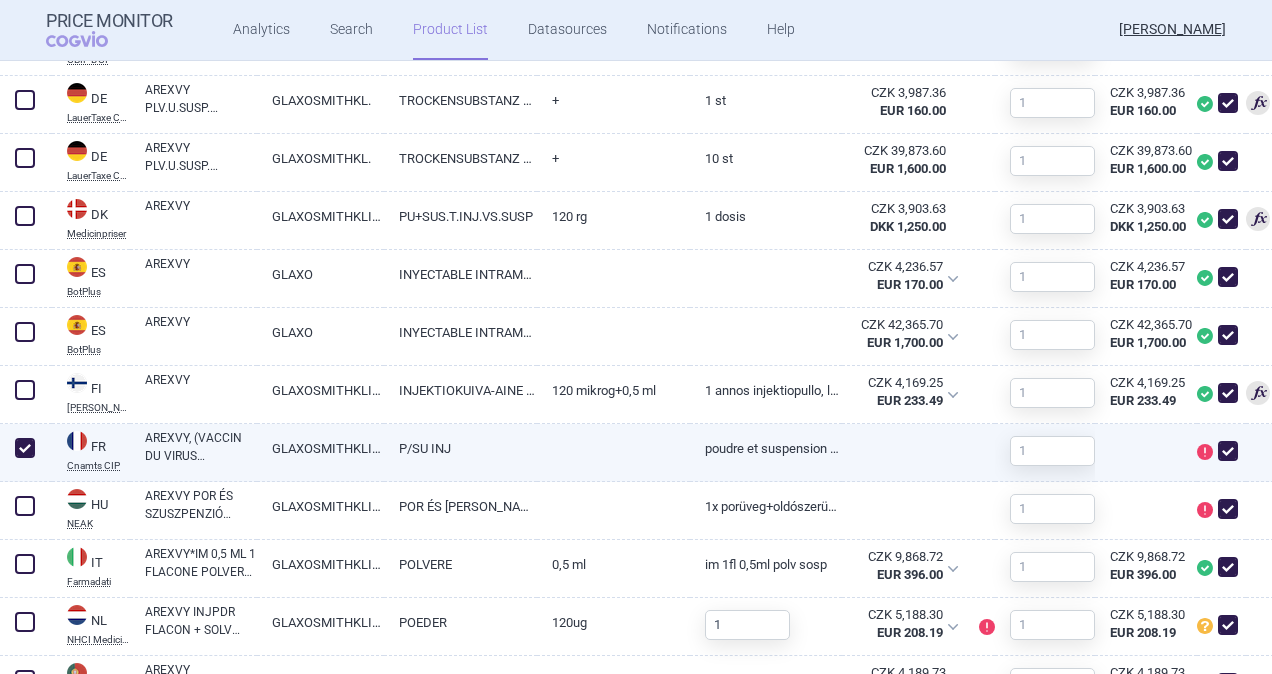 checkbox on "true" 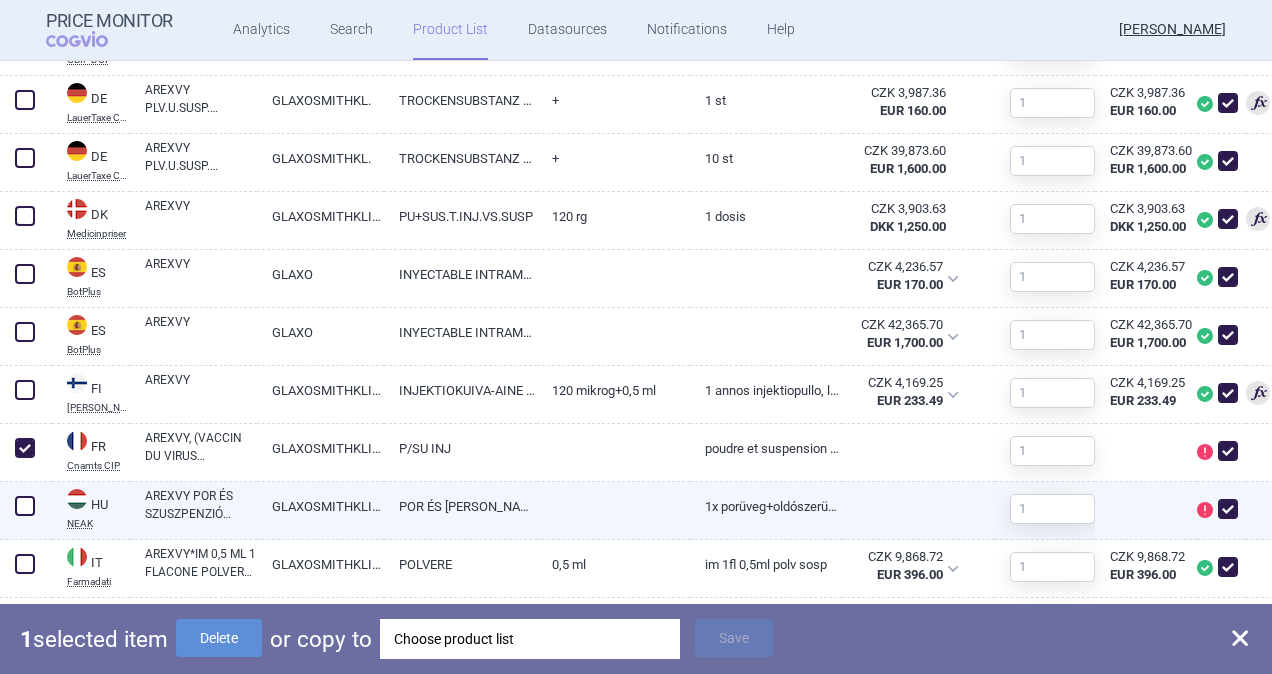 click at bounding box center (25, 506) 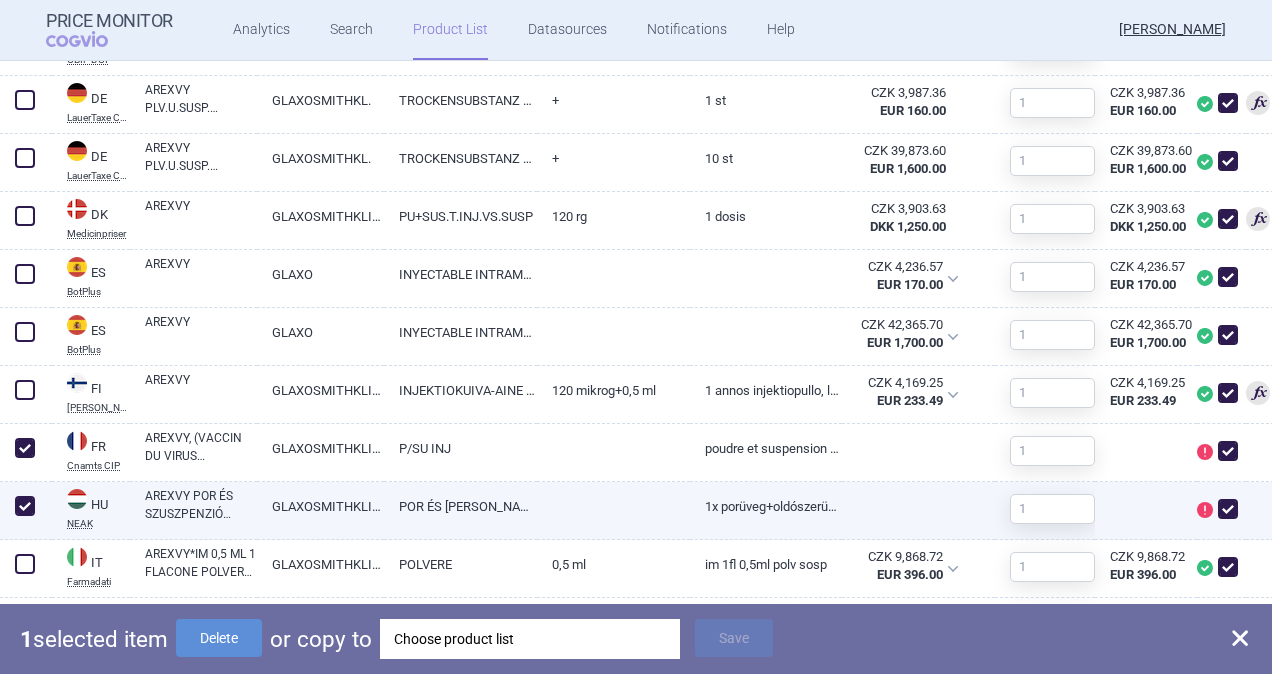 checkbox on "true" 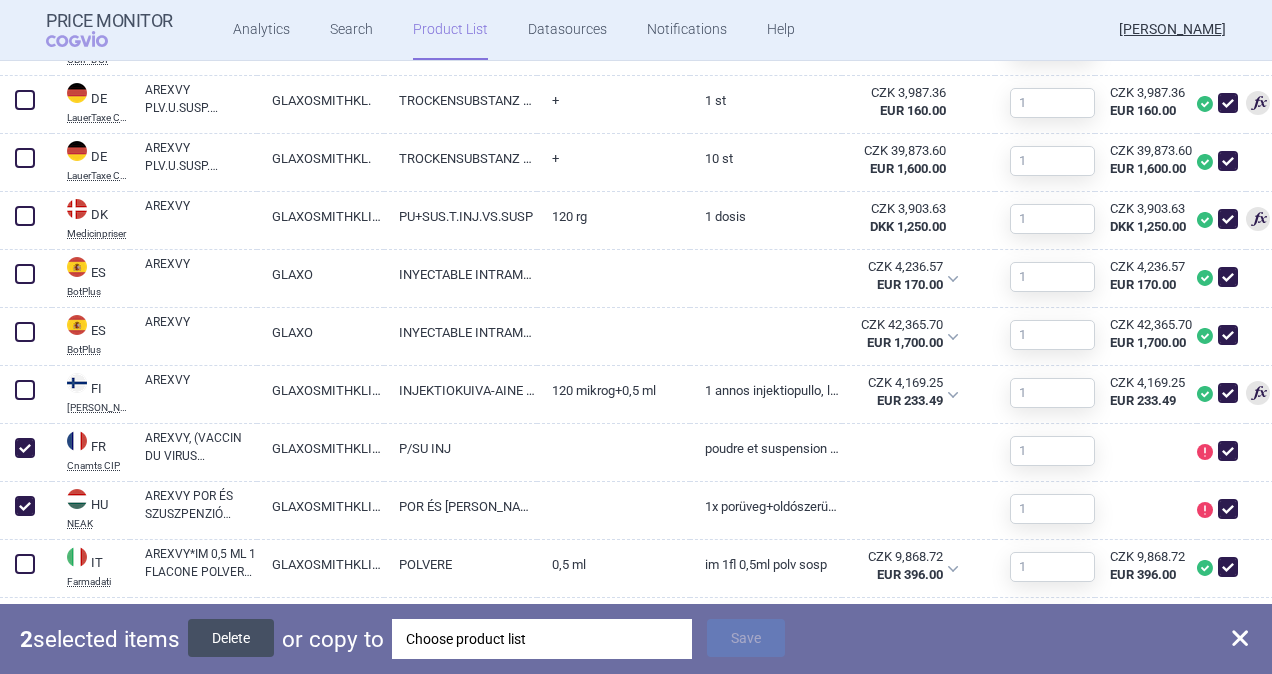click on "Delete" at bounding box center [231, 638] 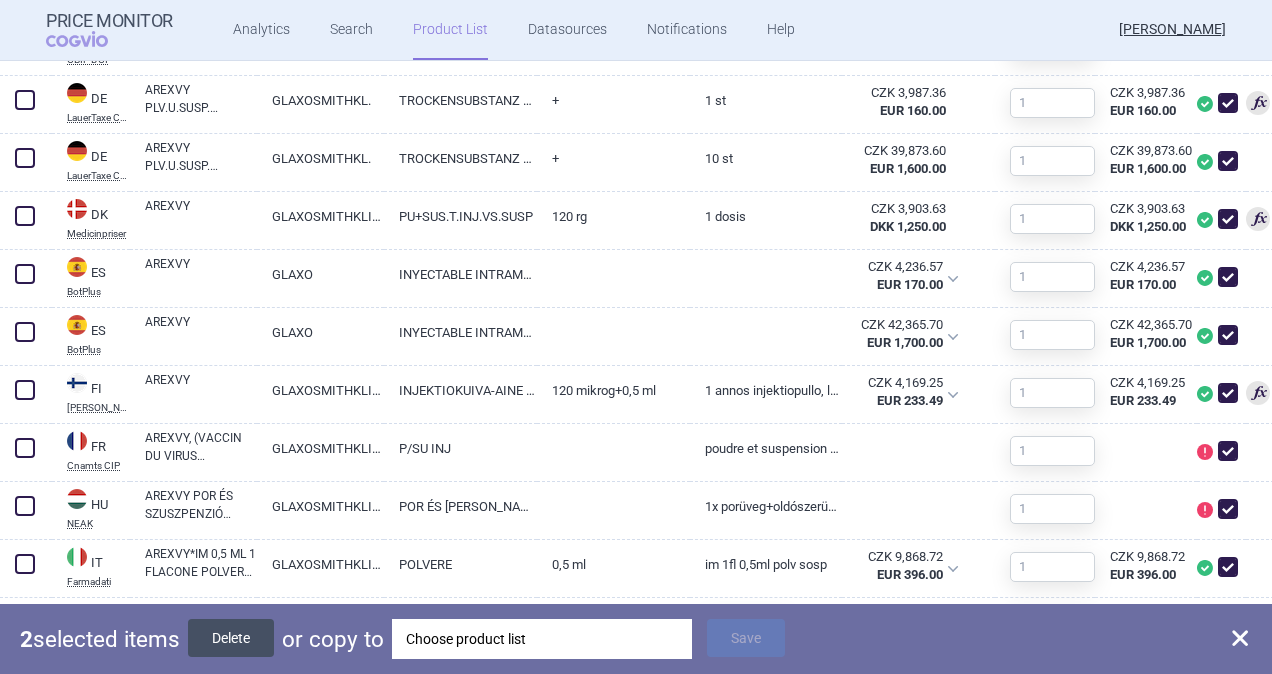 checkbox on "false" 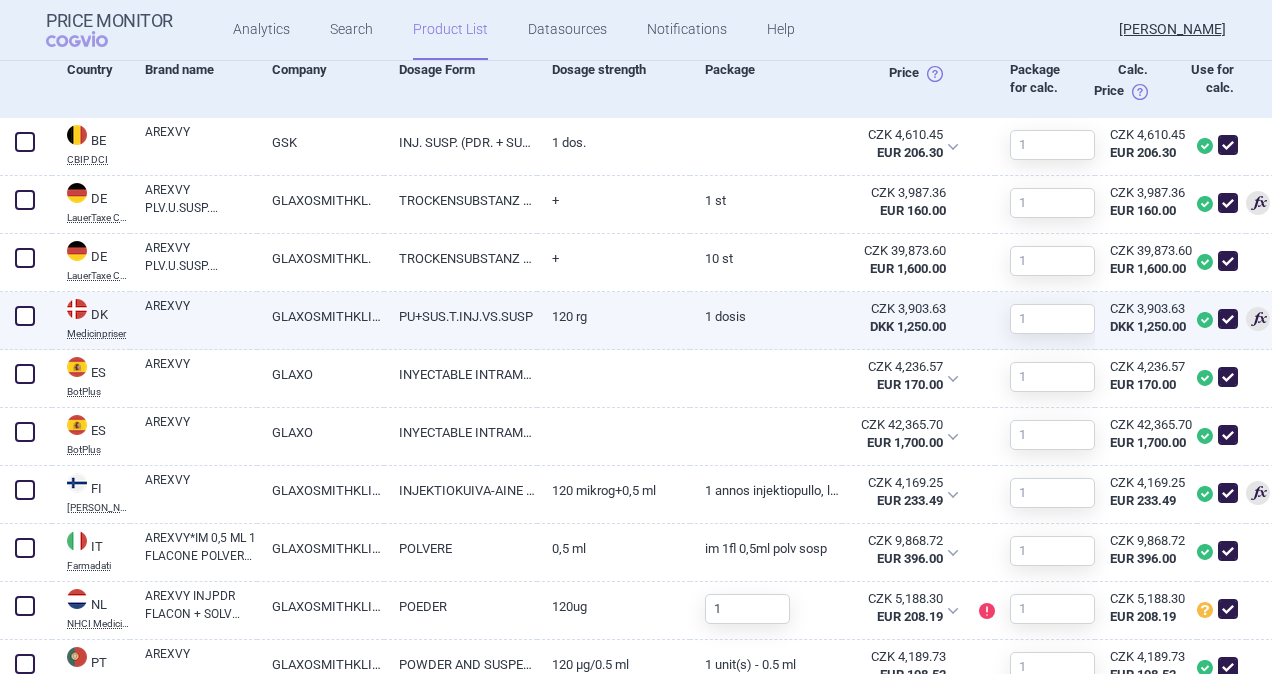 scroll, scrollTop: 618, scrollLeft: 0, axis: vertical 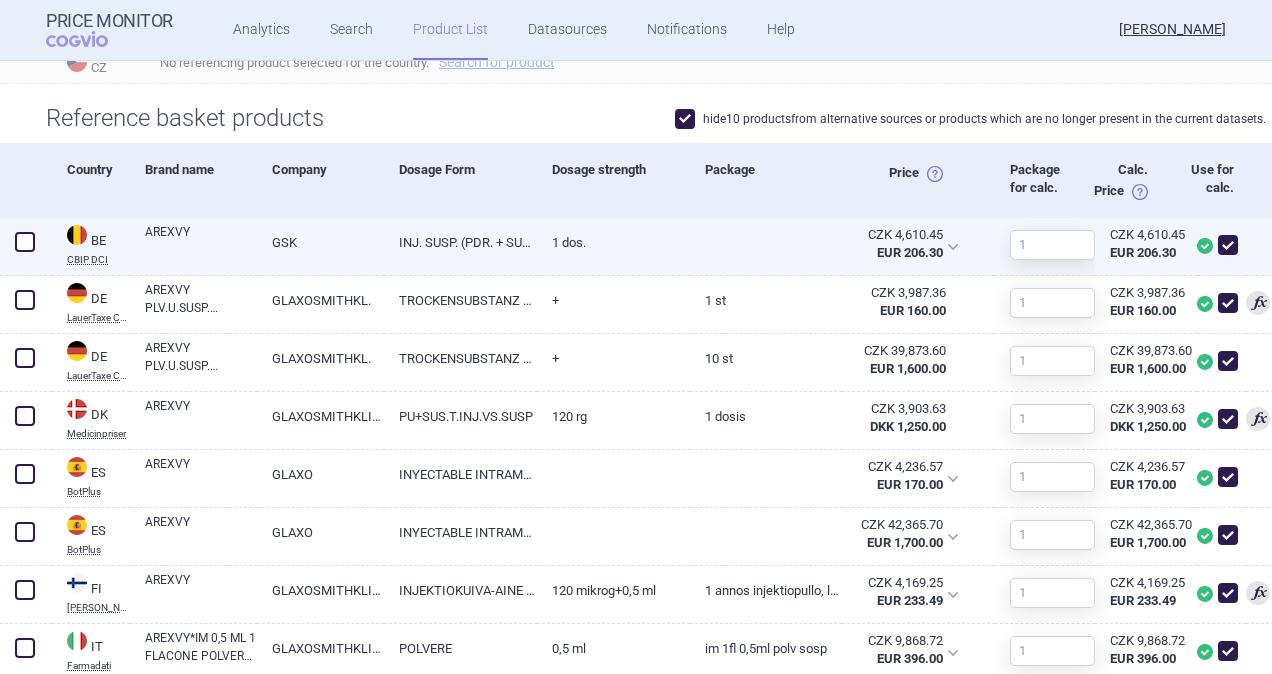 click on "AREXVY" at bounding box center (201, 241) 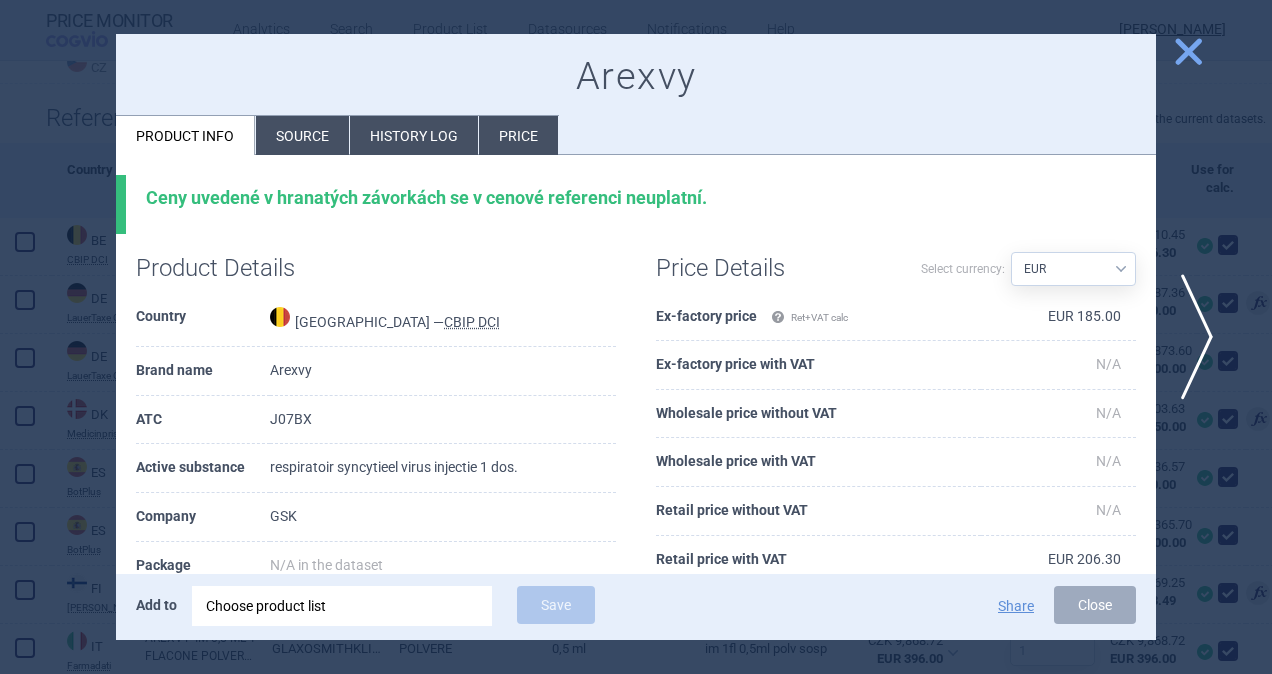 click on "Source" at bounding box center [302, 135] 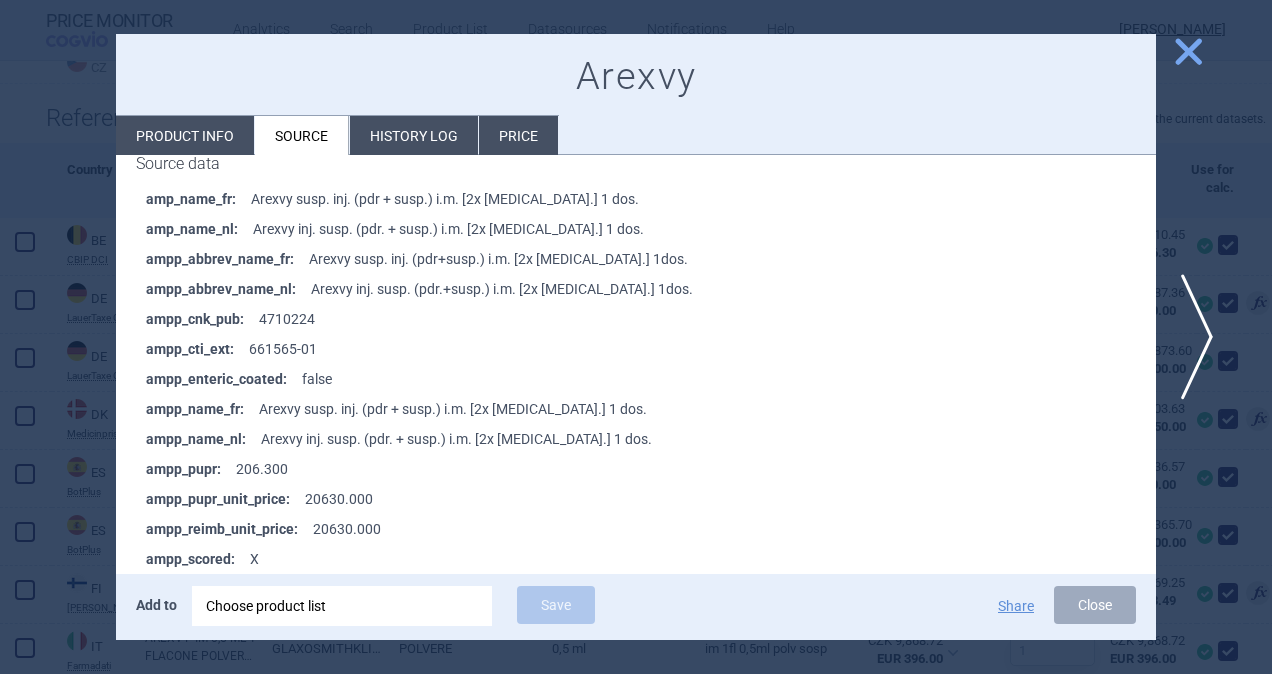 scroll, scrollTop: 0, scrollLeft: 0, axis: both 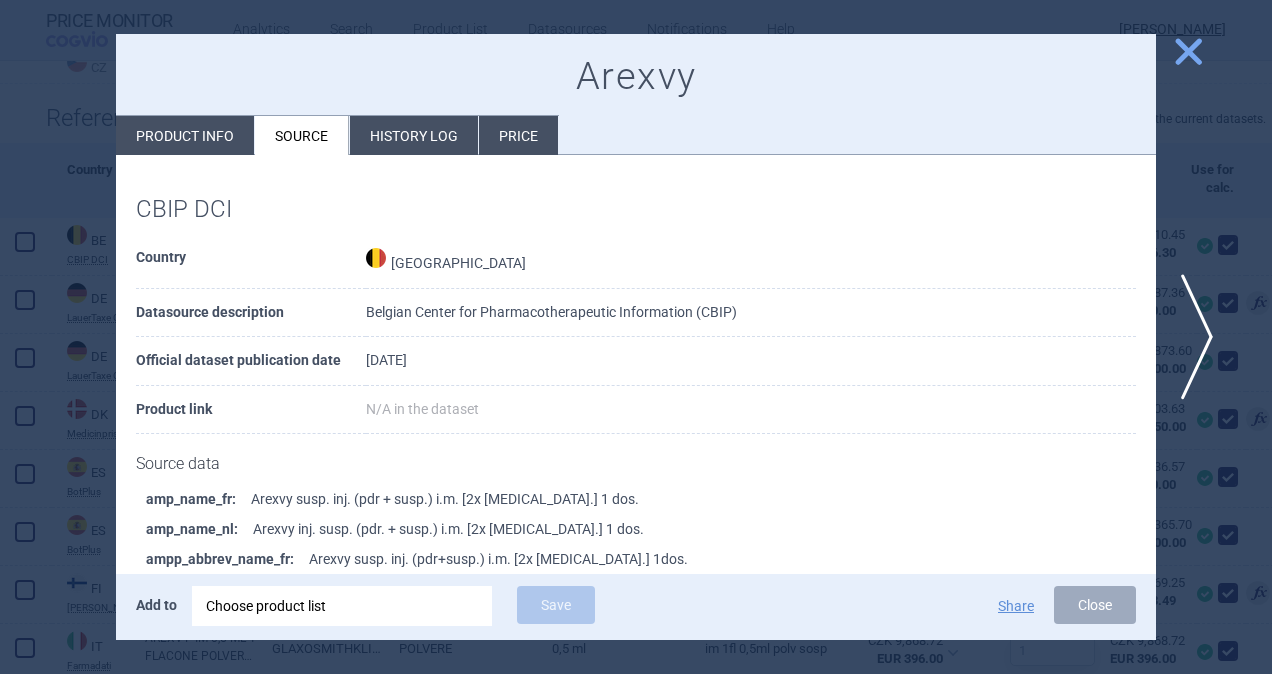 click on "Product info" at bounding box center (185, 135) 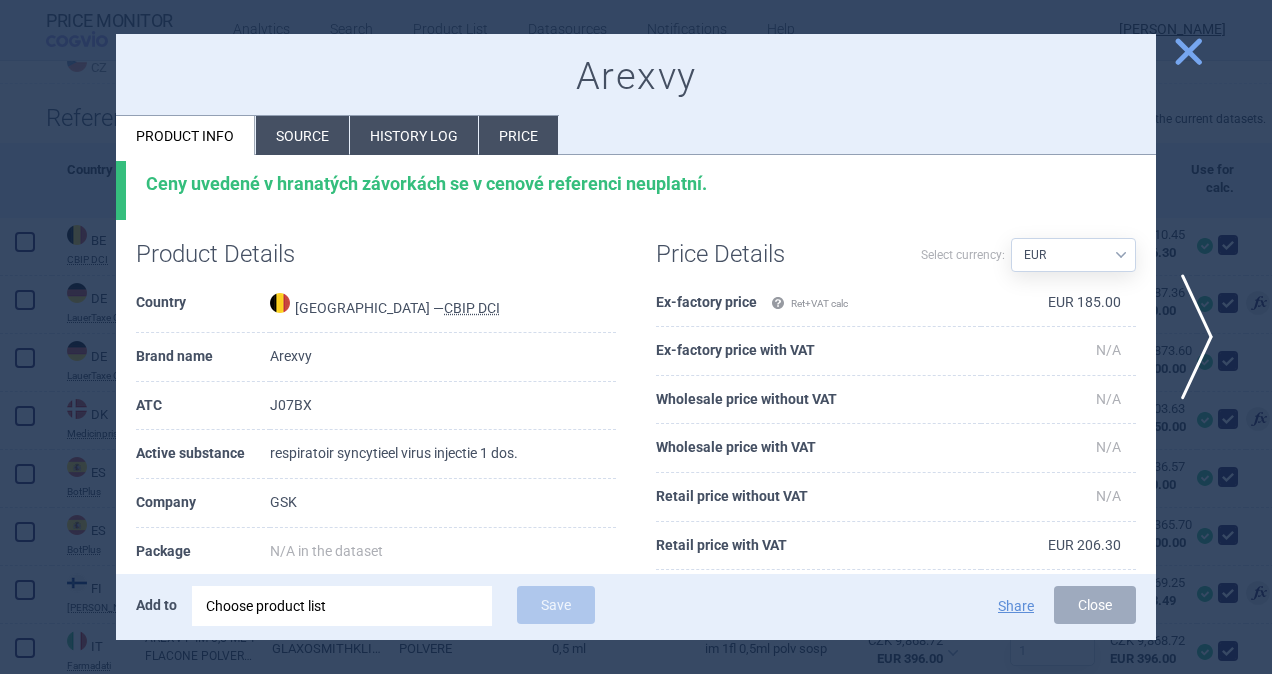 scroll, scrollTop: 0, scrollLeft: 0, axis: both 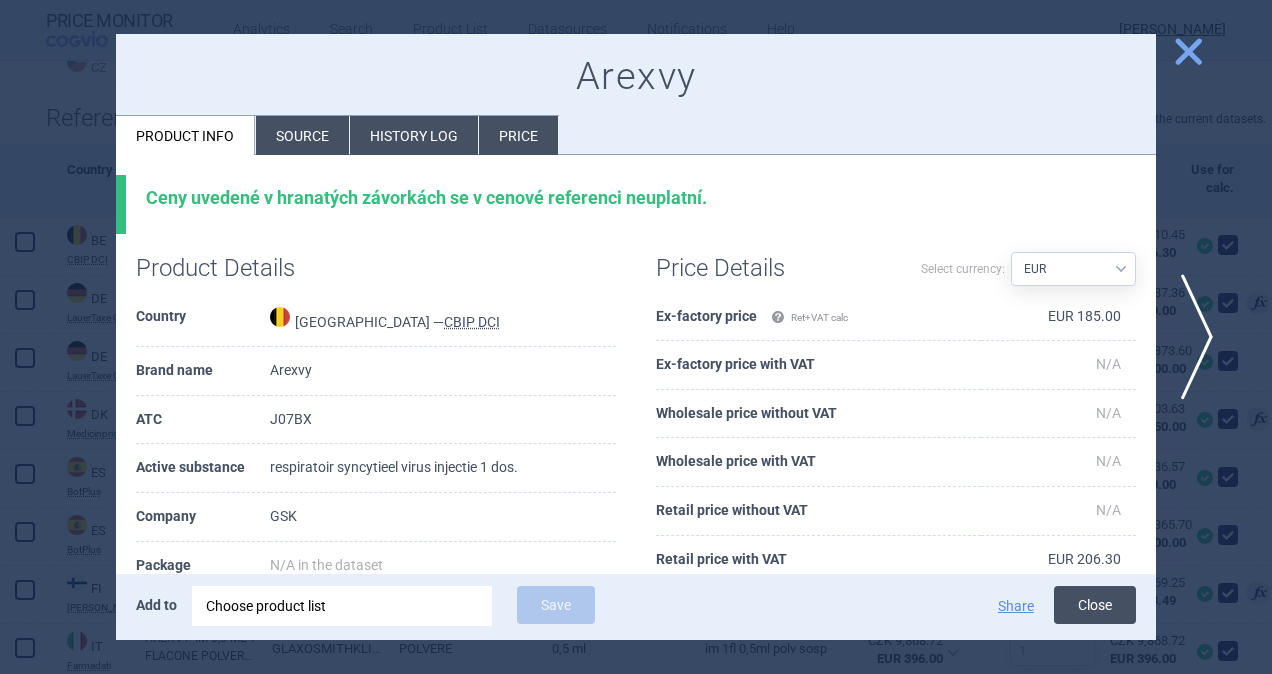 click on "Close" at bounding box center (1095, 605) 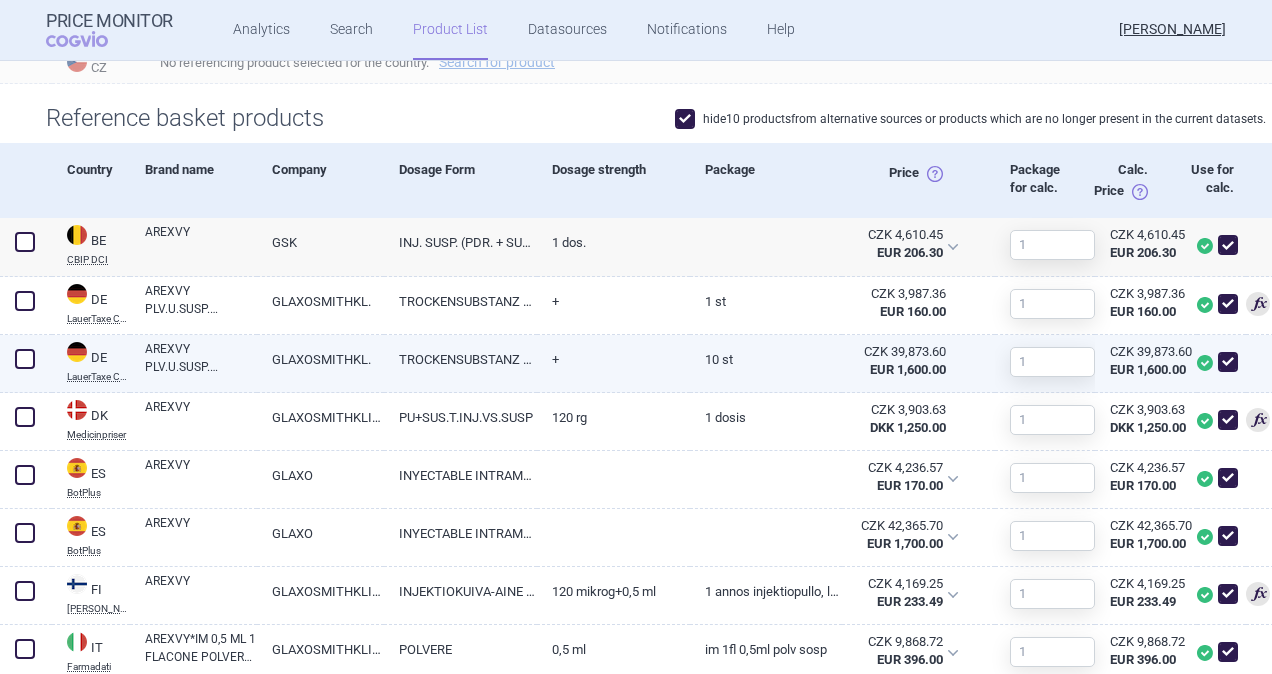 click at bounding box center (25, 359) 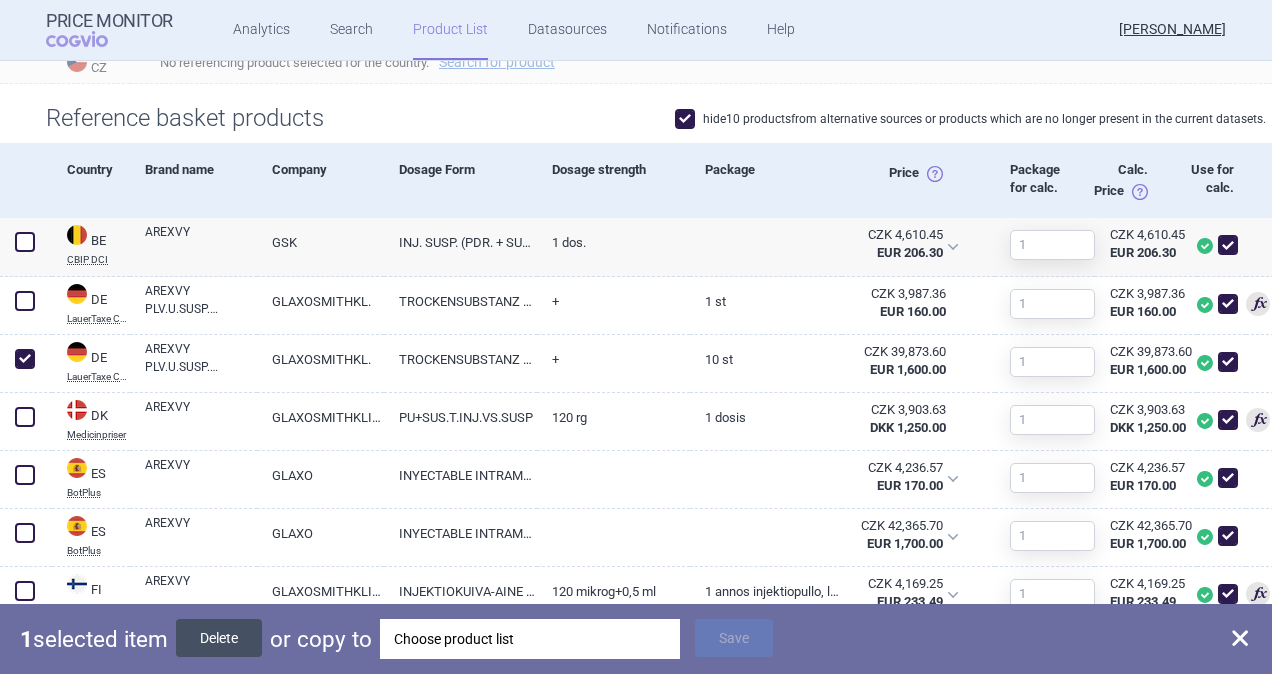 click on "Delete" at bounding box center (219, 638) 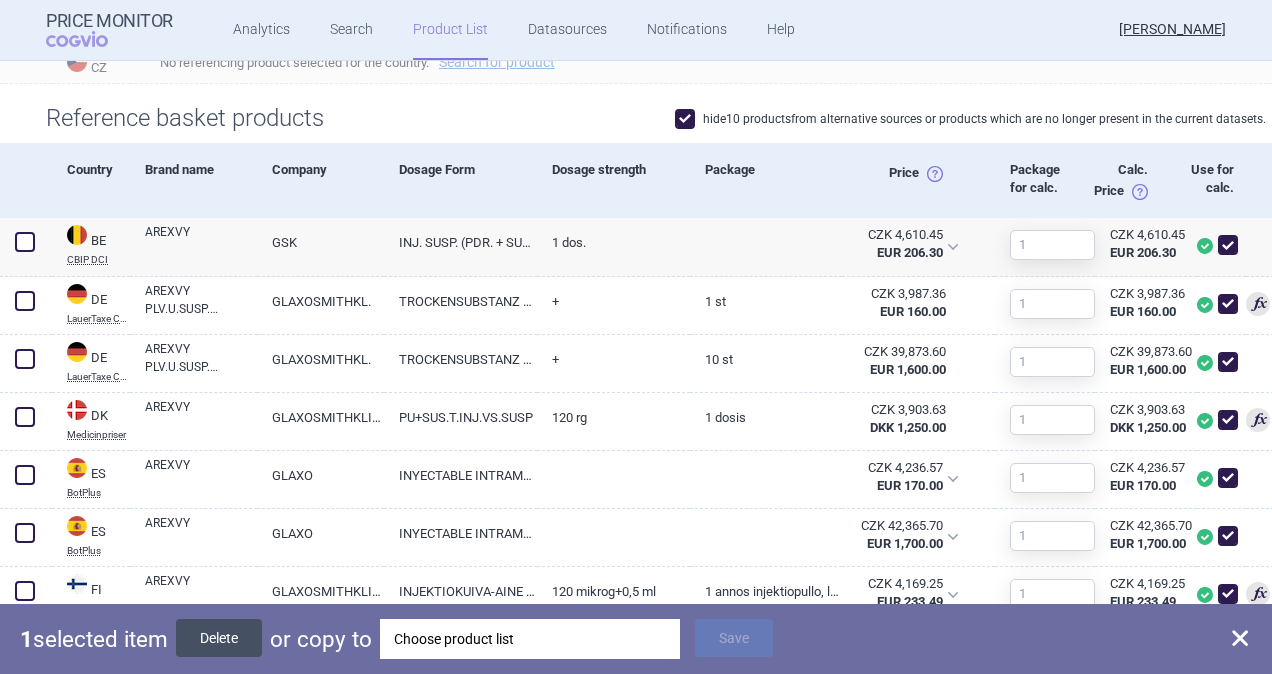 checkbox on "false" 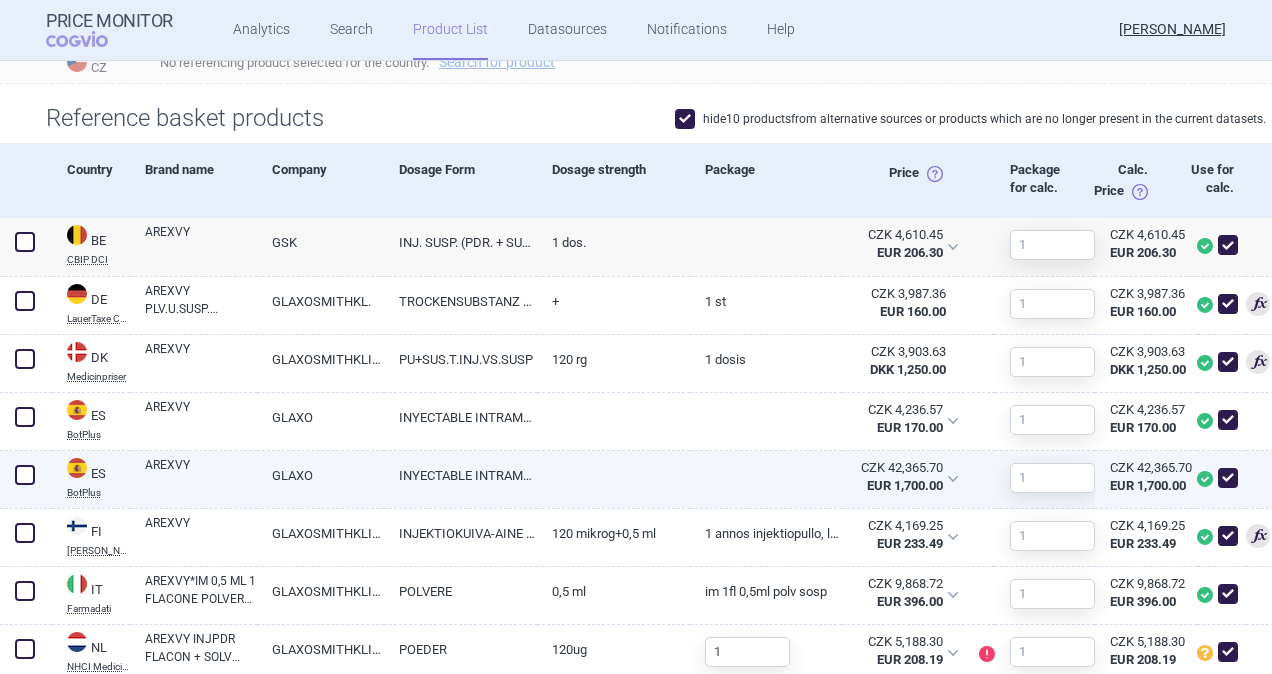 scroll, scrollTop: 718, scrollLeft: 0, axis: vertical 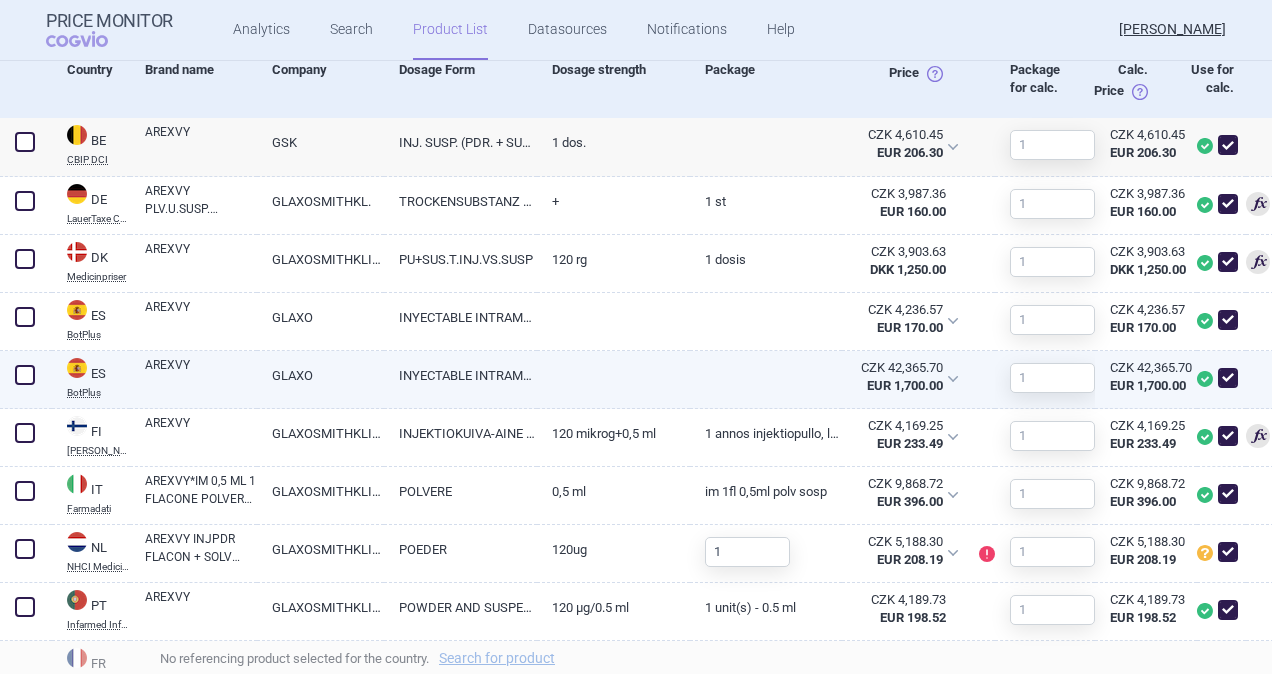click at bounding box center [25, 375] 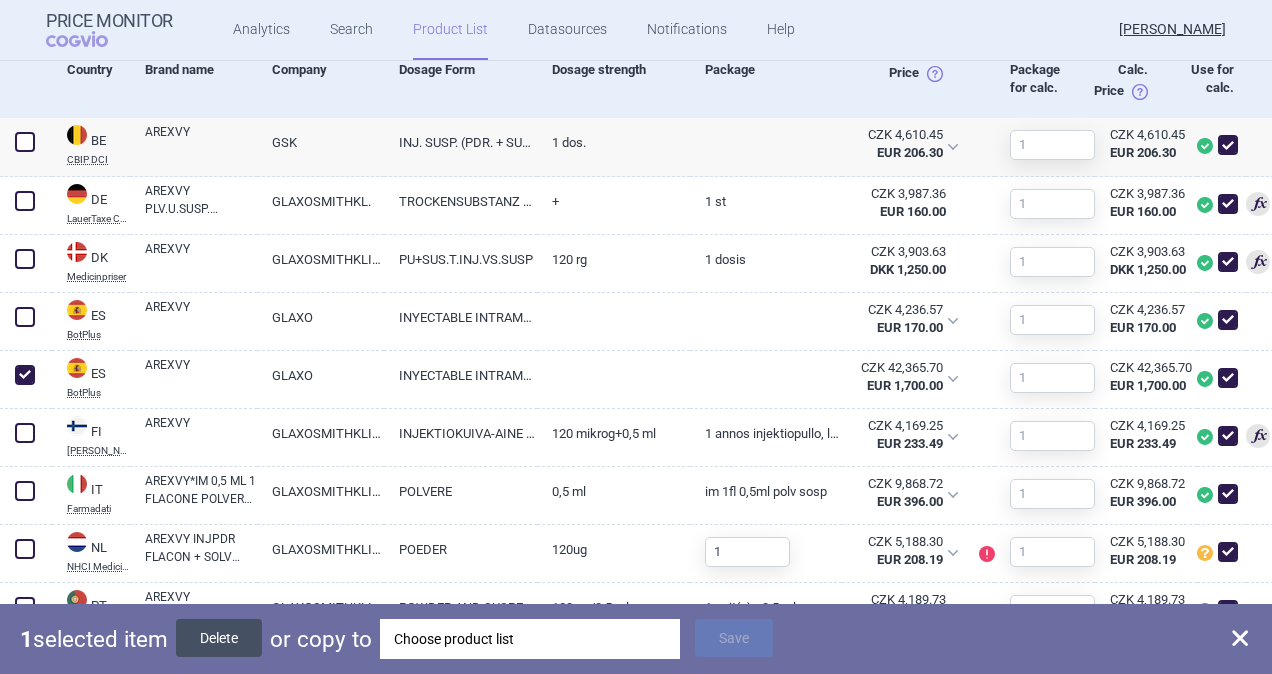 drag, startPoint x: 242, startPoint y: 638, endPoint x: 324, endPoint y: 588, distance: 96.04166 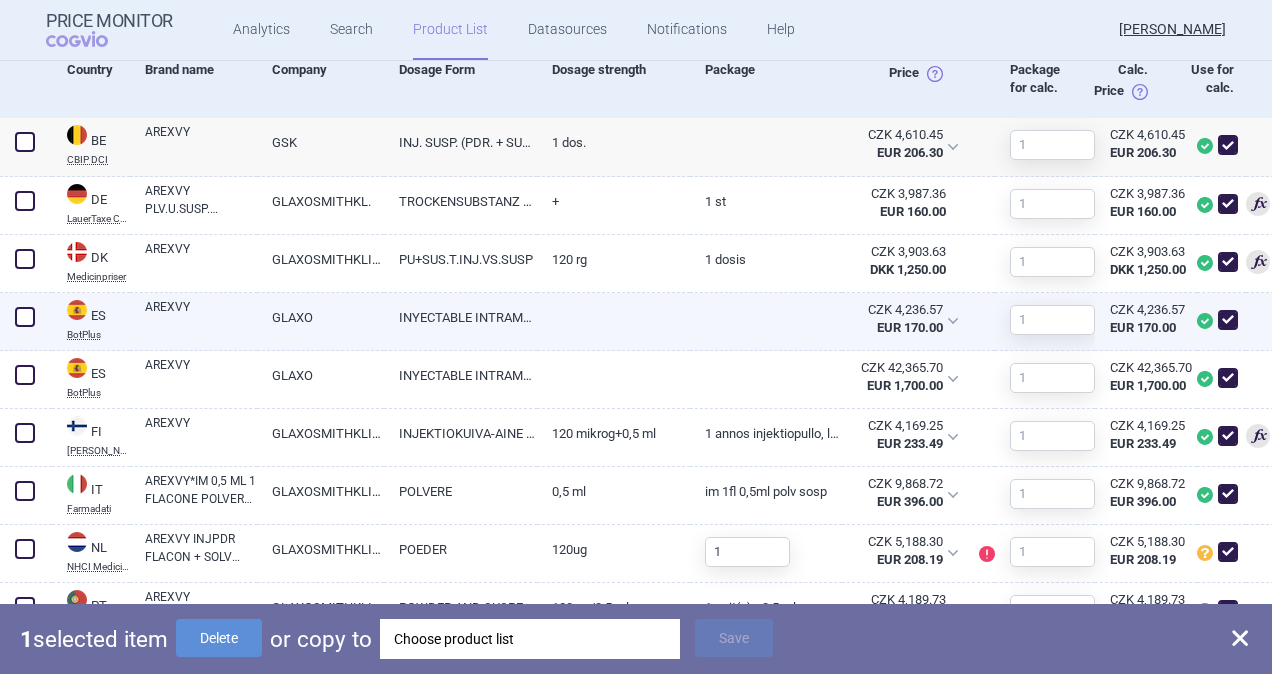 checkbox on "false" 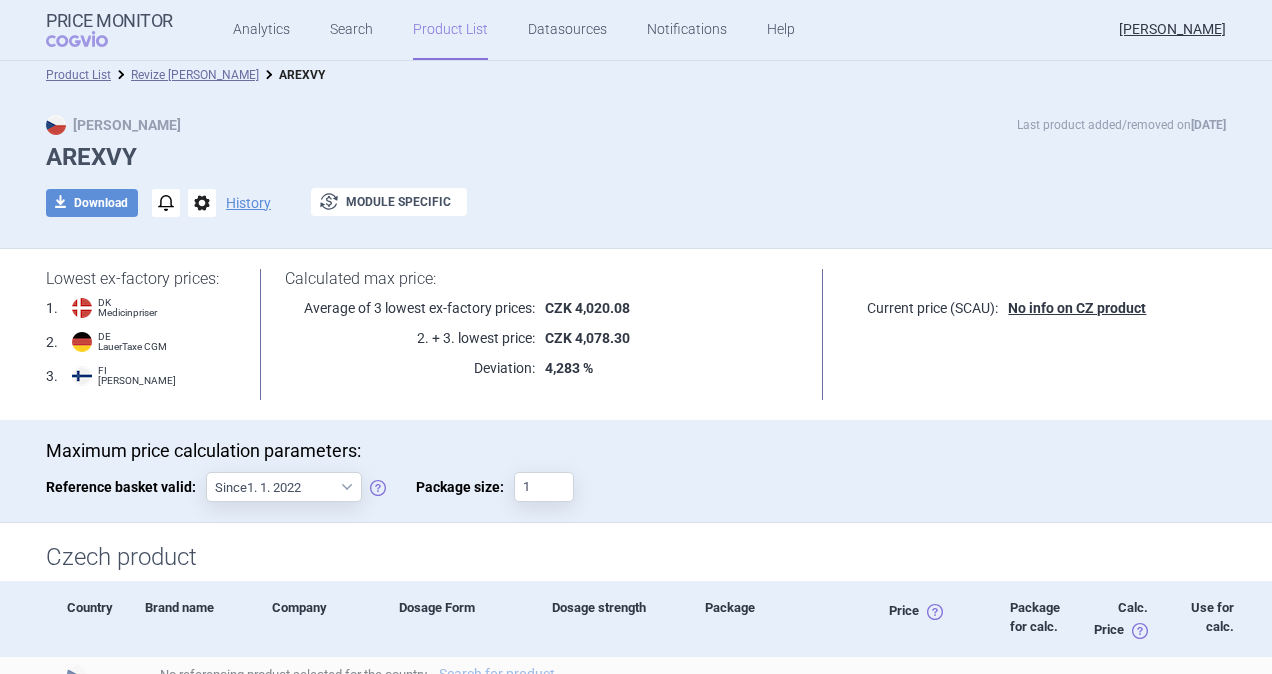 scroll, scrollTop: 0, scrollLeft: 0, axis: both 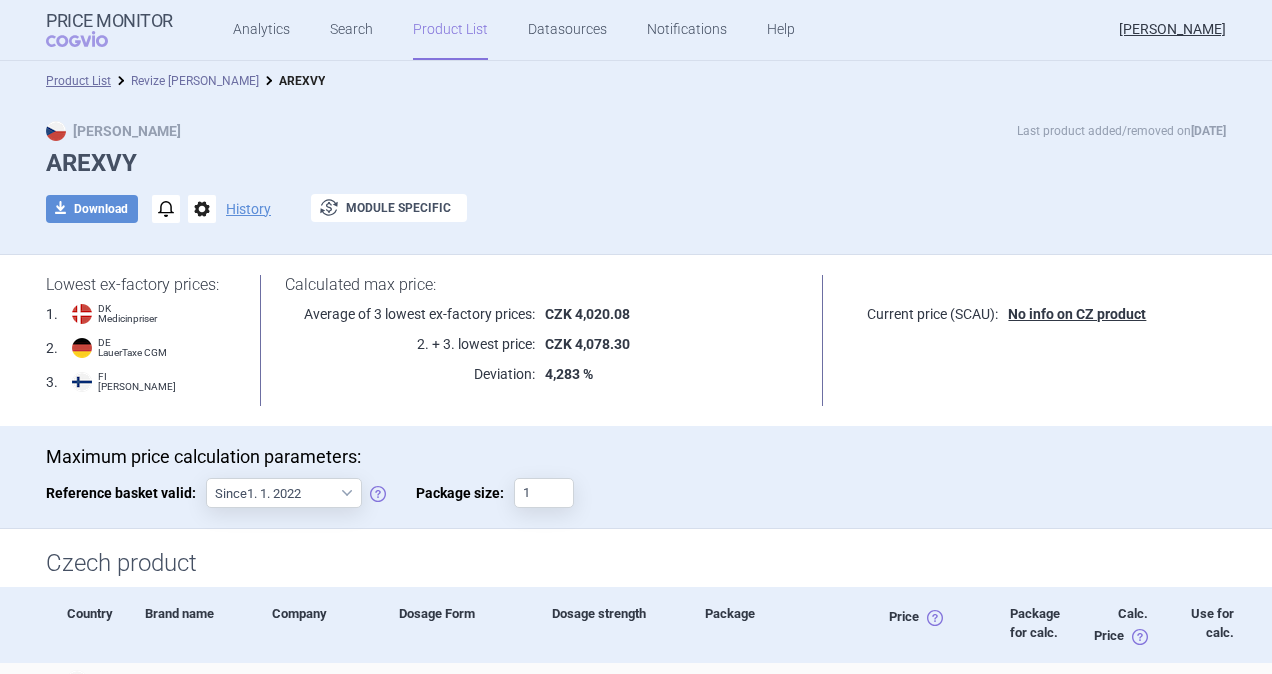 drag, startPoint x: 171, startPoint y: 78, endPoint x: 196, endPoint y: 172, distance: 97.26767 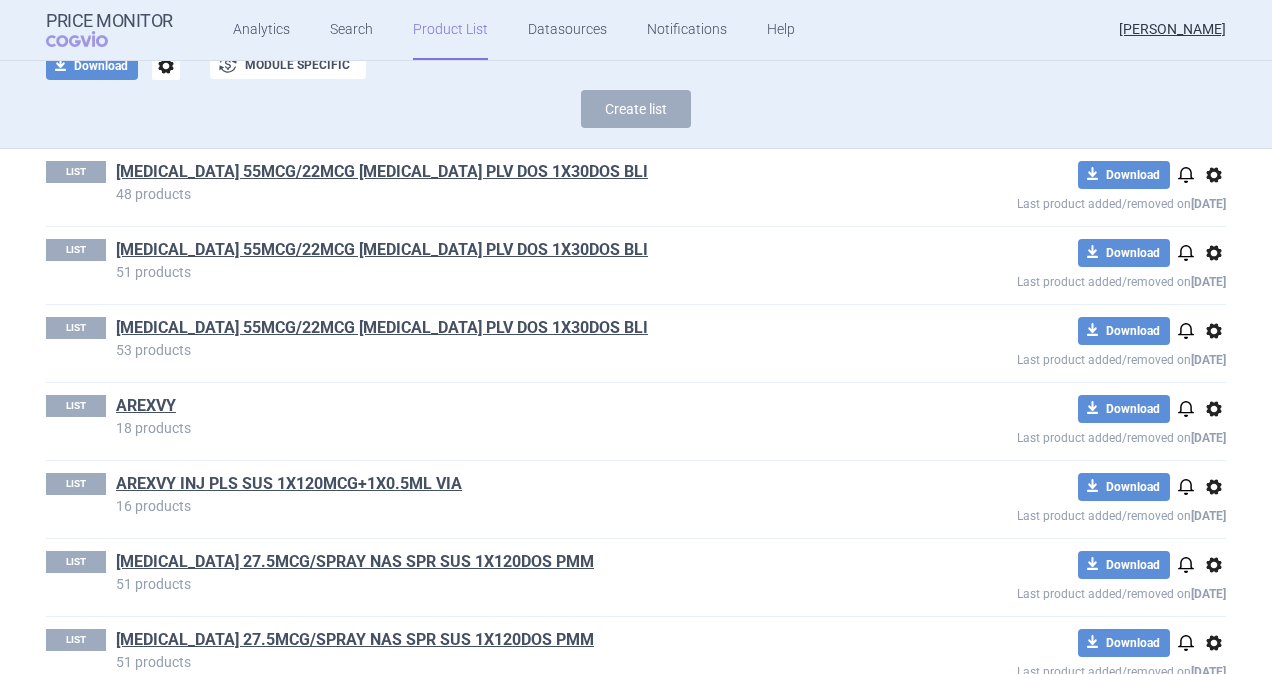 scroll, scrollTop: 100, scrollLeft: 0, axis: vertical 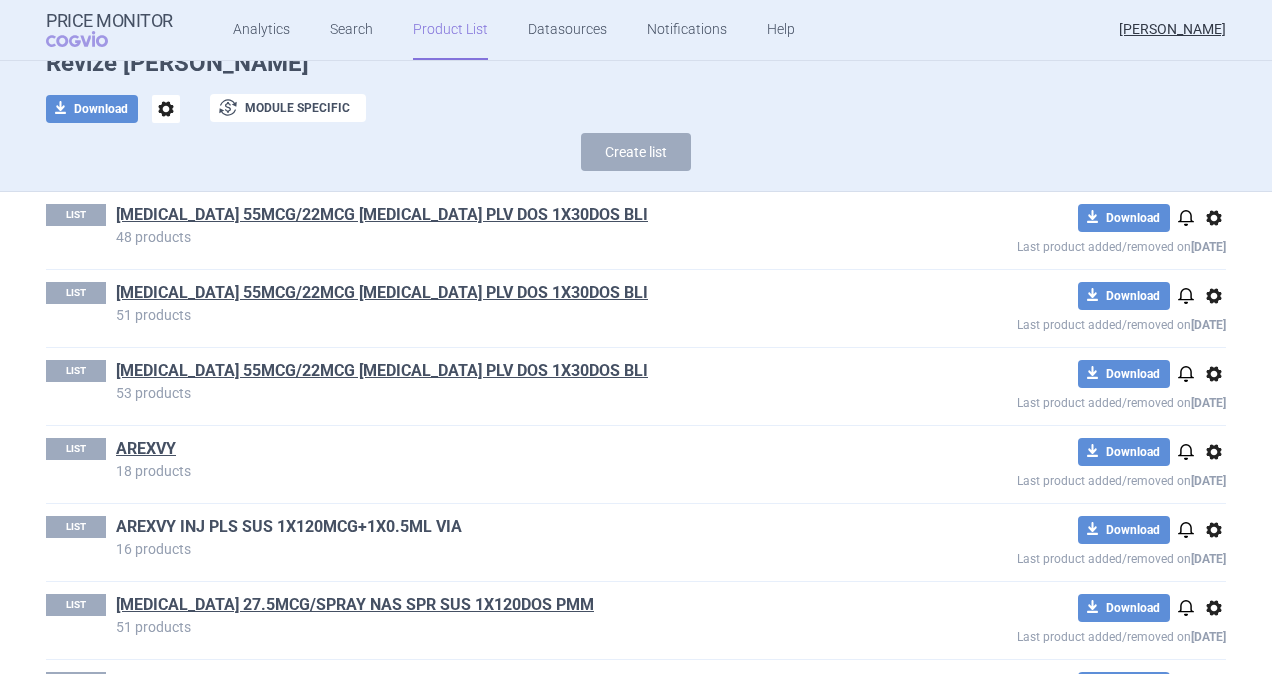click on "AREXVY INJ PLS SUS 1X120MCG+1X0.5ML VIA" at bounding box center (289, 527) 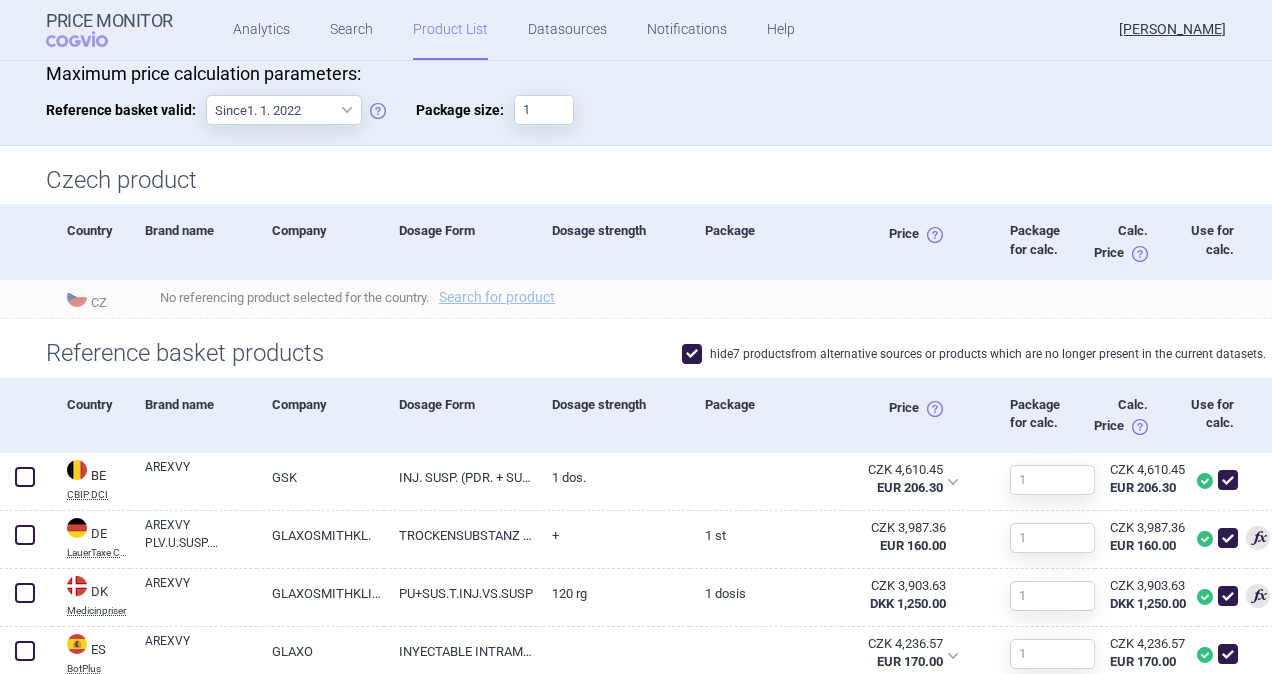 scroll, scrollTop: 83, scrollLeft: 0, axis: vertical 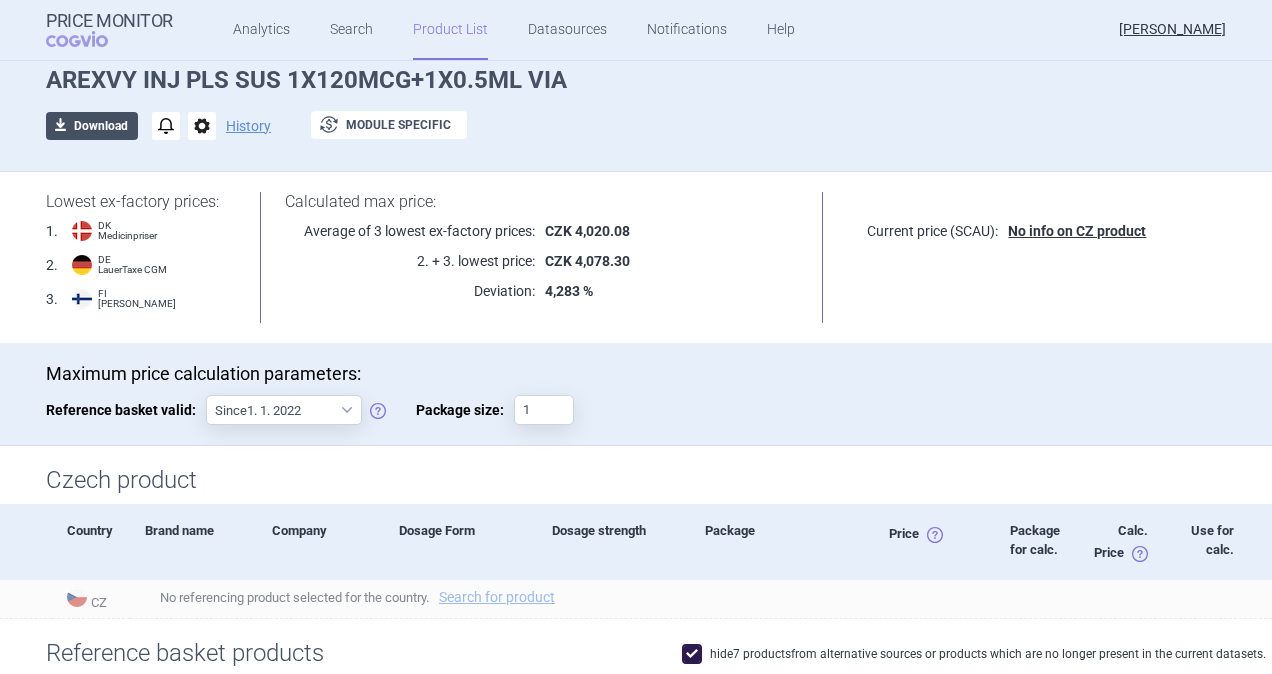 click on "download  Download" at bounding box center [92, 126] 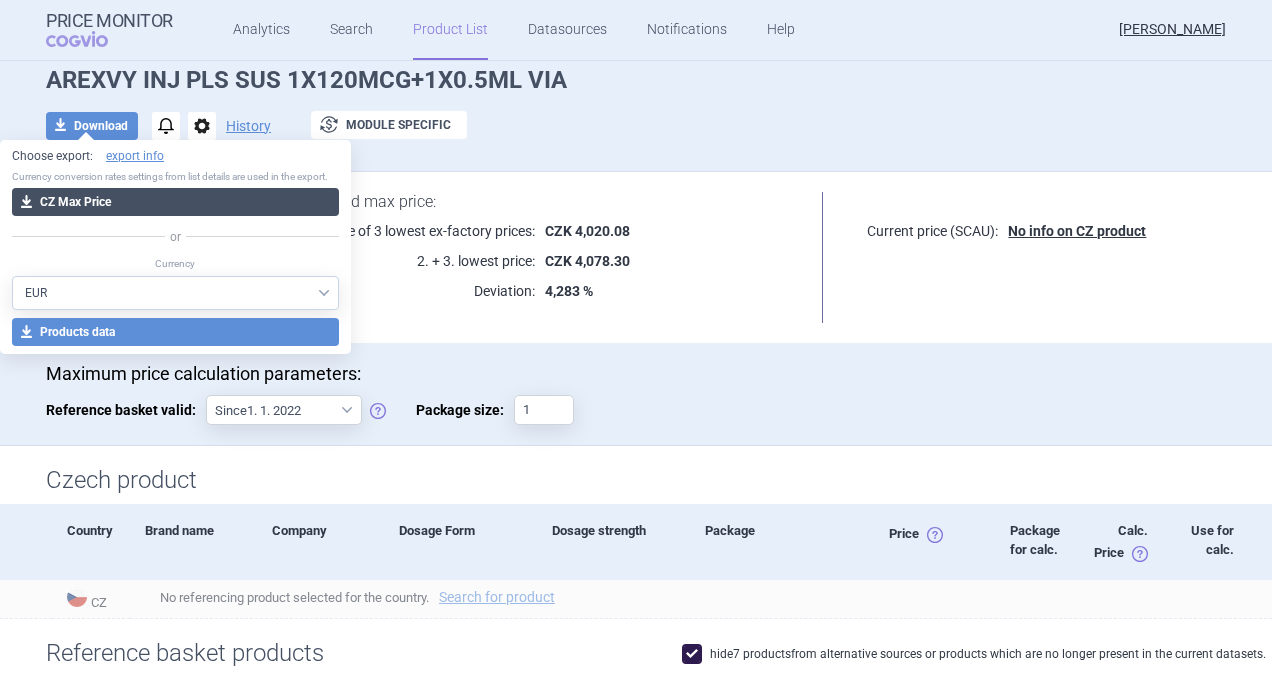 click on "download  CZ Max Price" at bounding box center (175, 202) 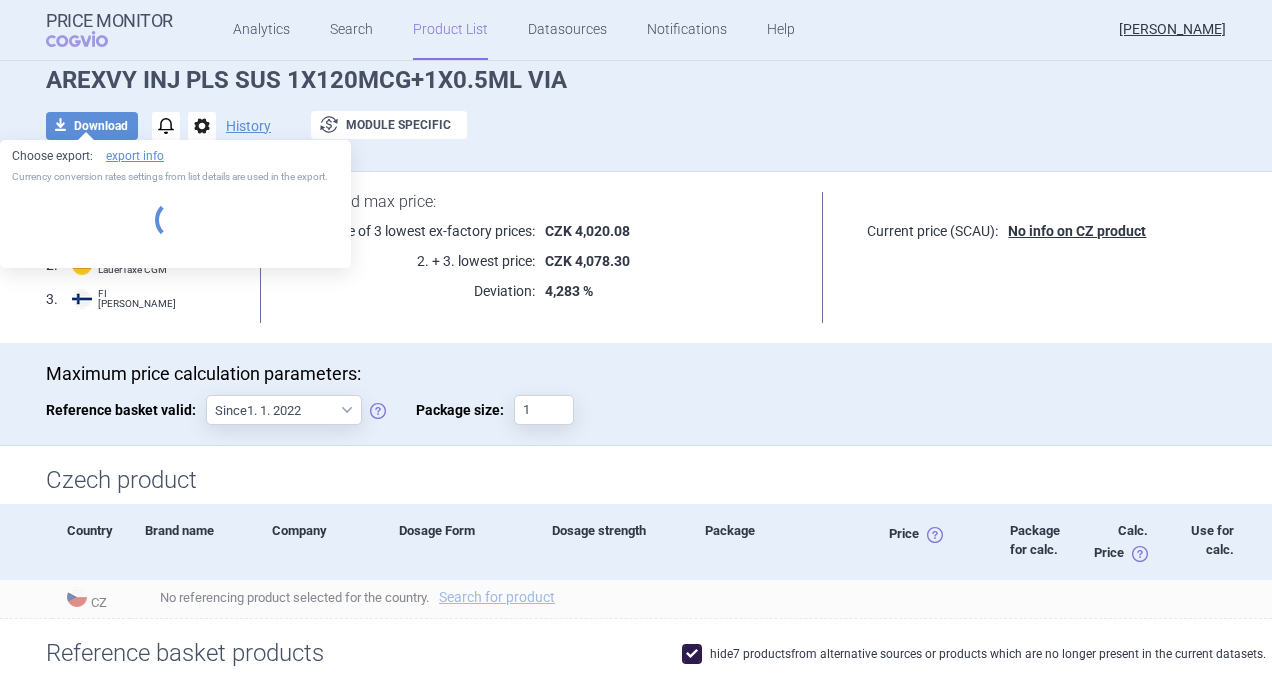select on "EUR" 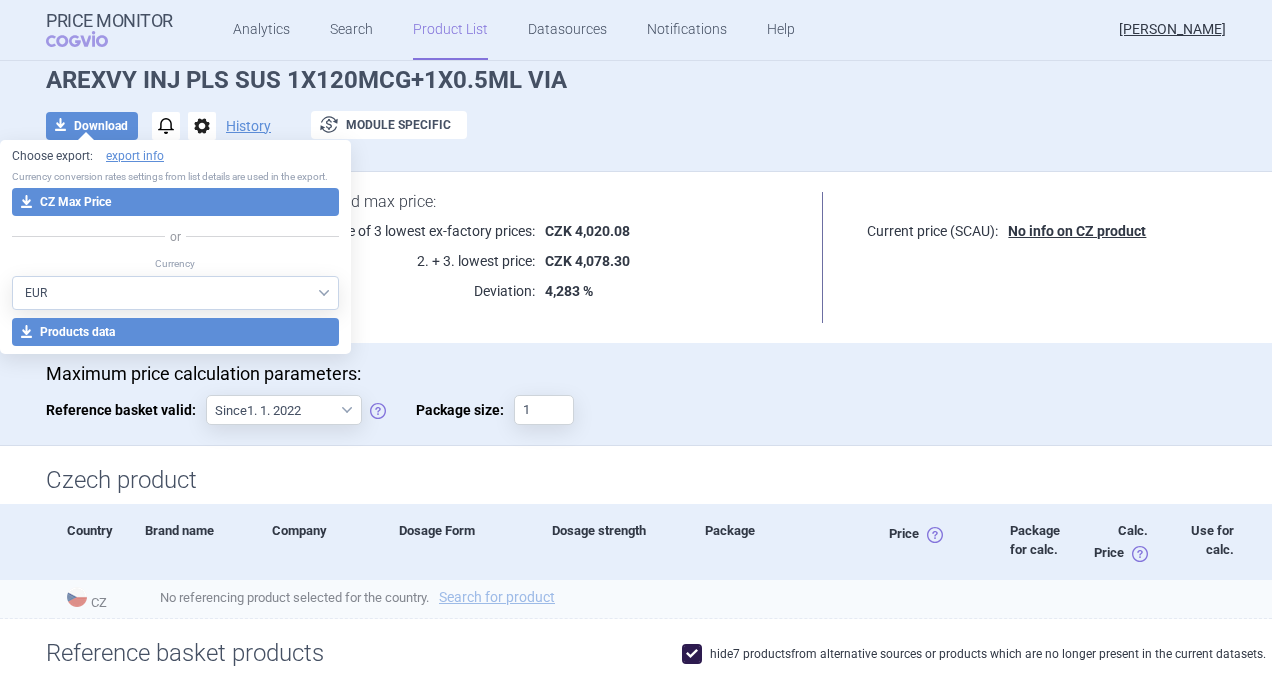click on "No referencing product selected for the country.  Search for product" at bounding box center [701, 599] 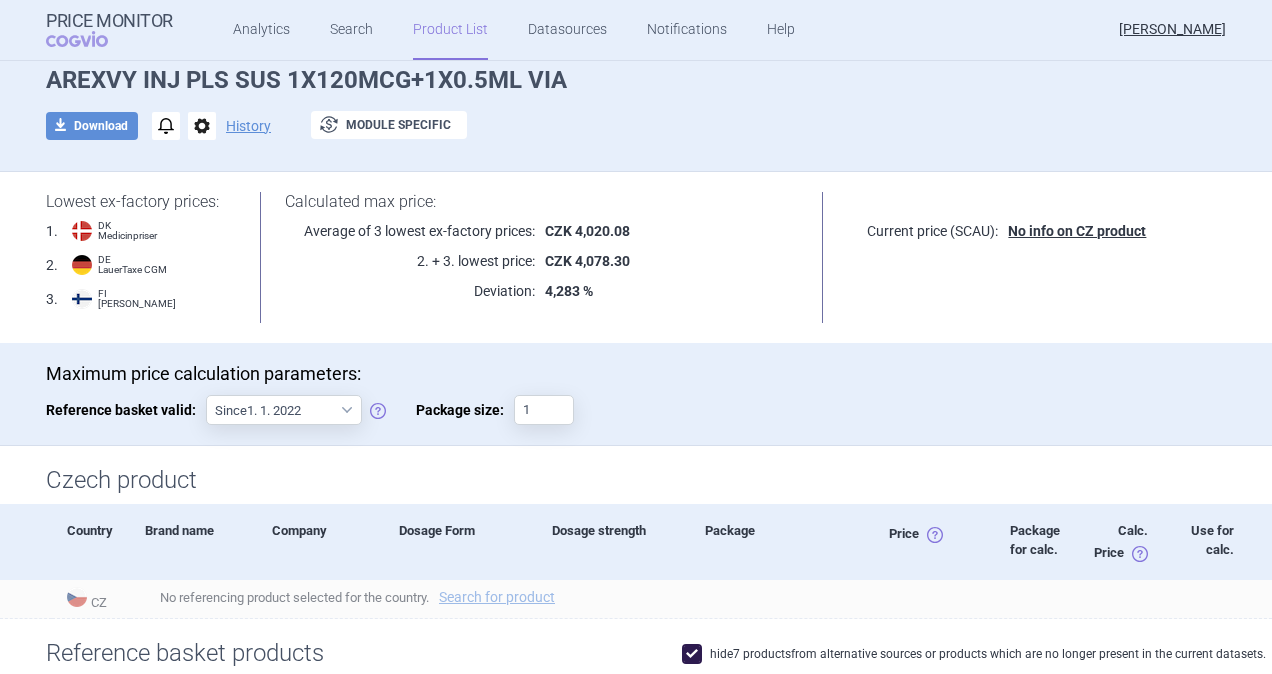 scroll, scrollTop: 0, scrollLeft: 0, axis: both 